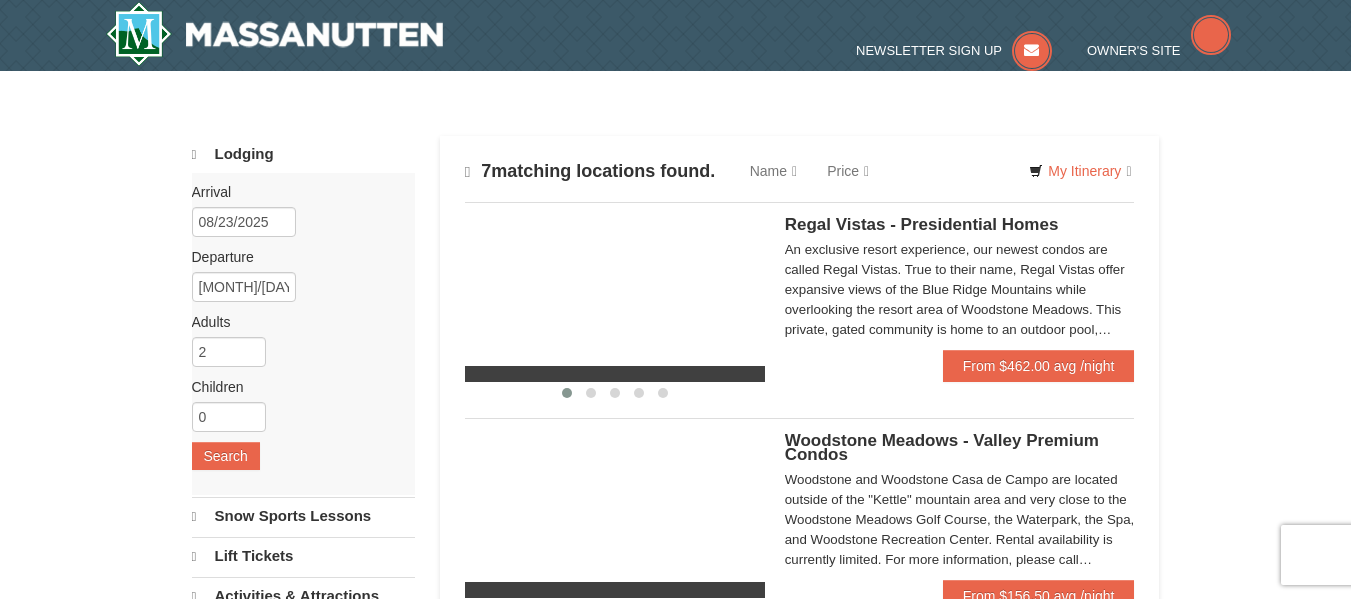 scroll, scrollTop: 0, scrollLeft: 0, axis: both 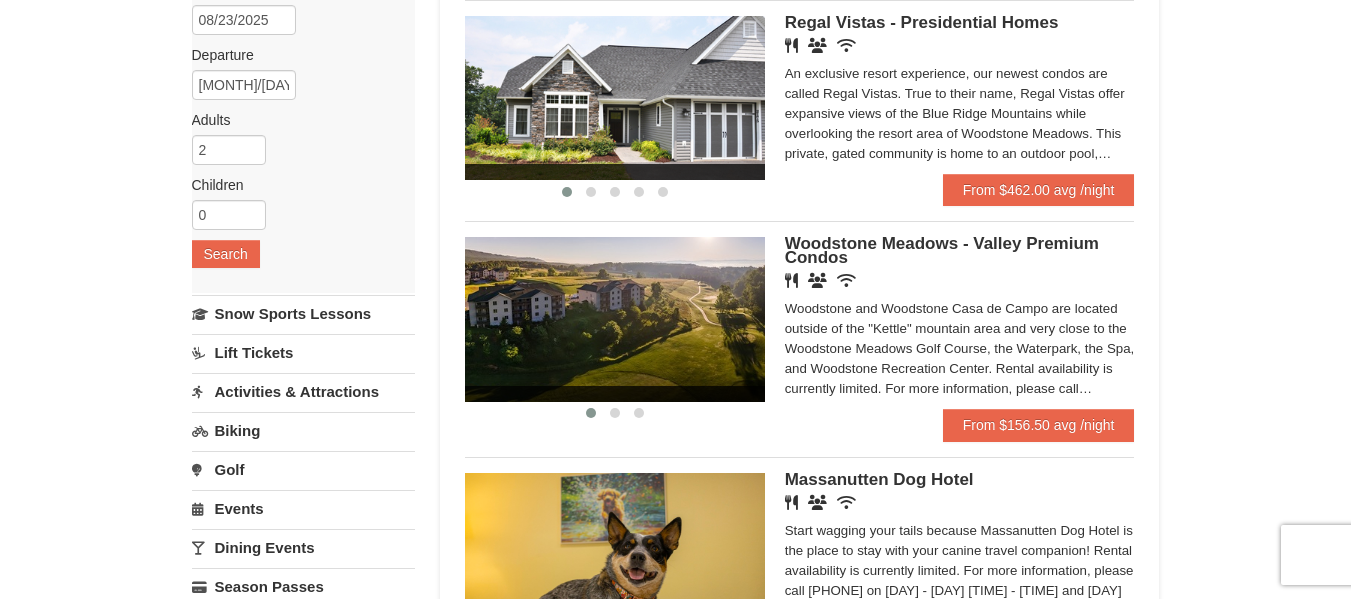 click on "Woodstone Meadows - Valley Premium Condos" at bounding box center (942, 250) 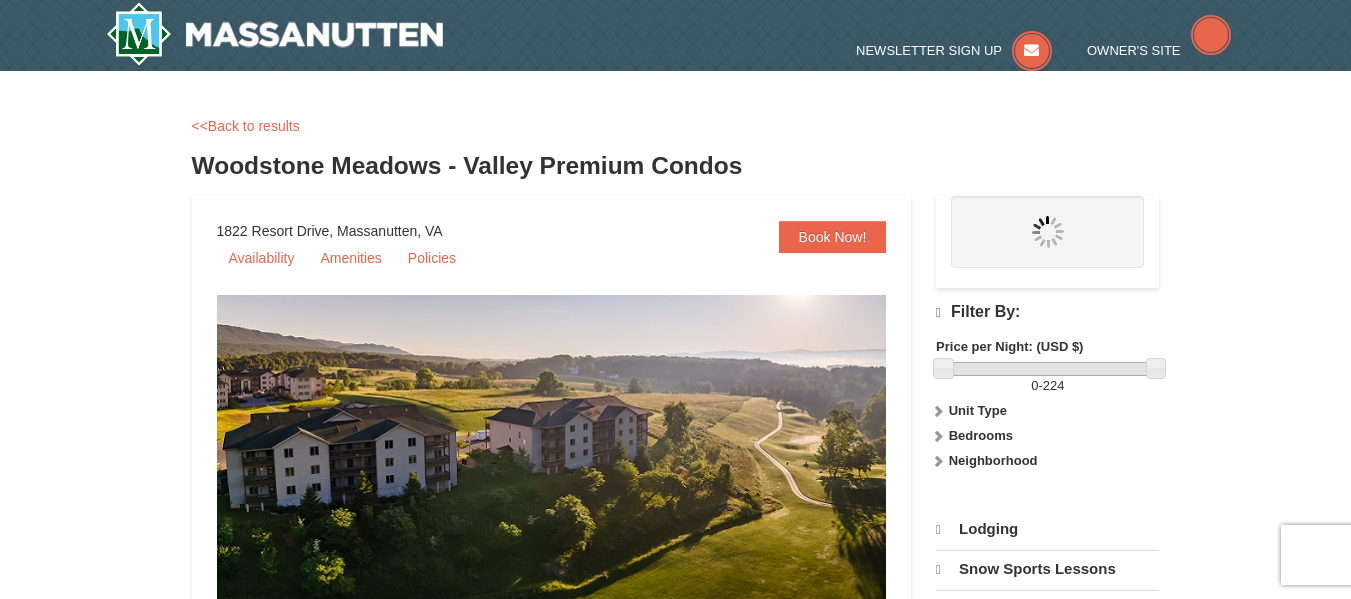scroll, scrollTop: 0, scrollLeft: 0, axis: both 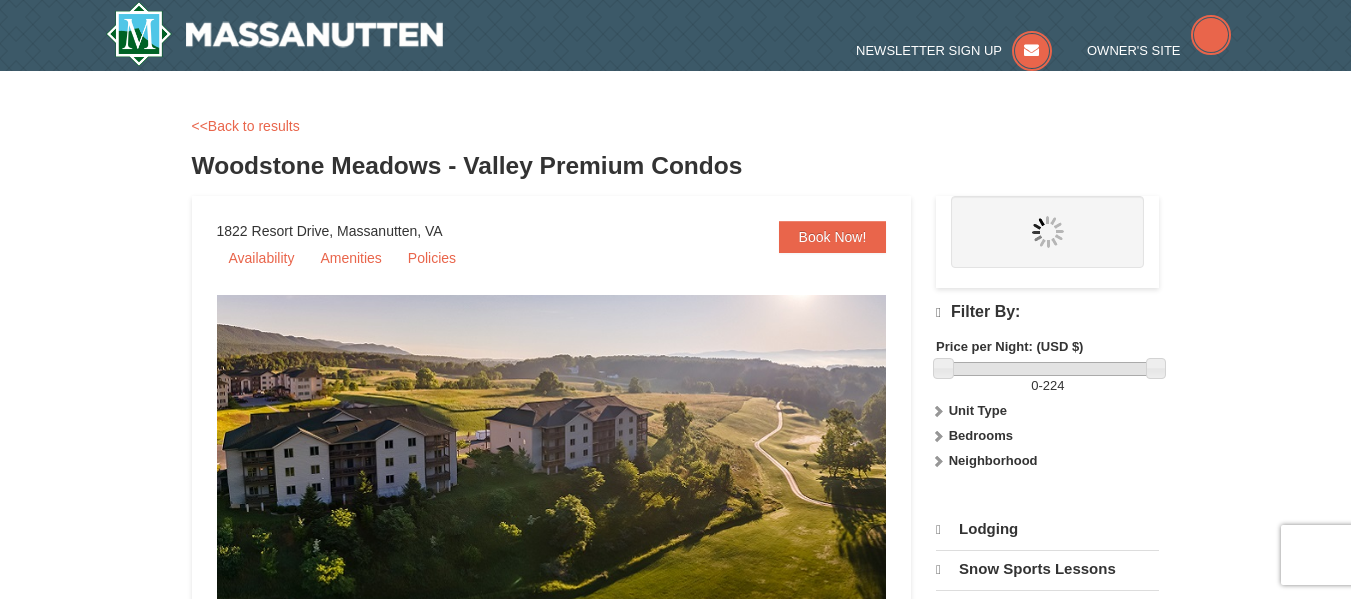 select on "8" 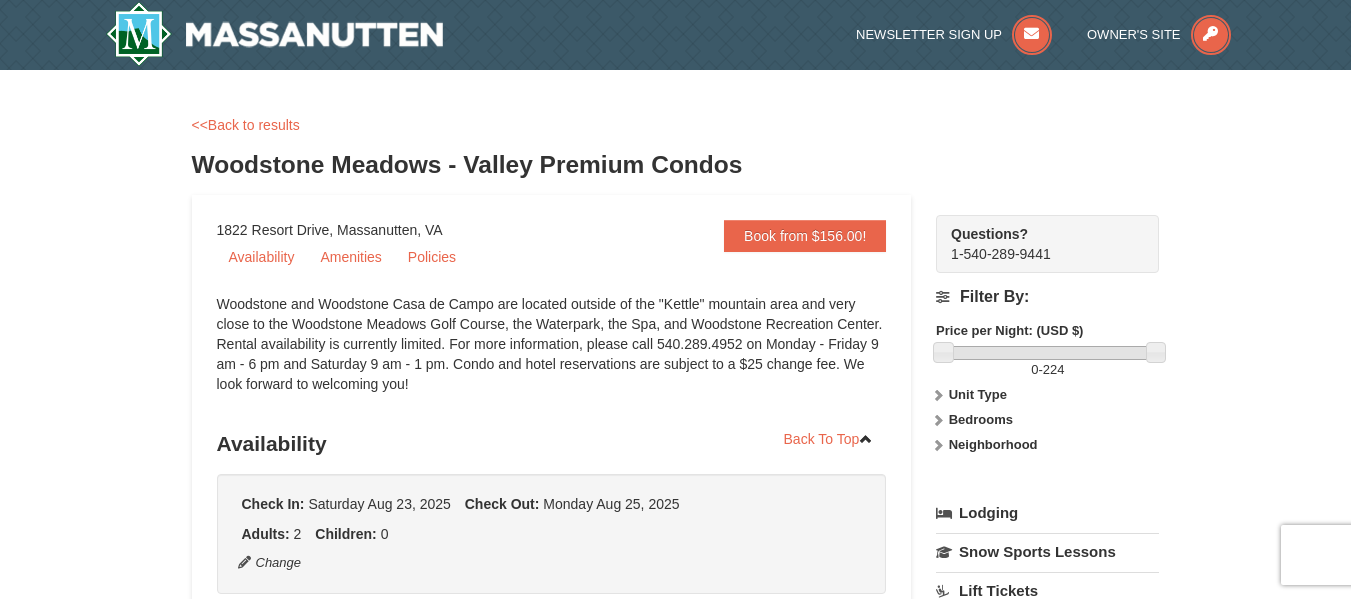 scroll, scrollTop: 0, scrollLeft: 0, axis: both 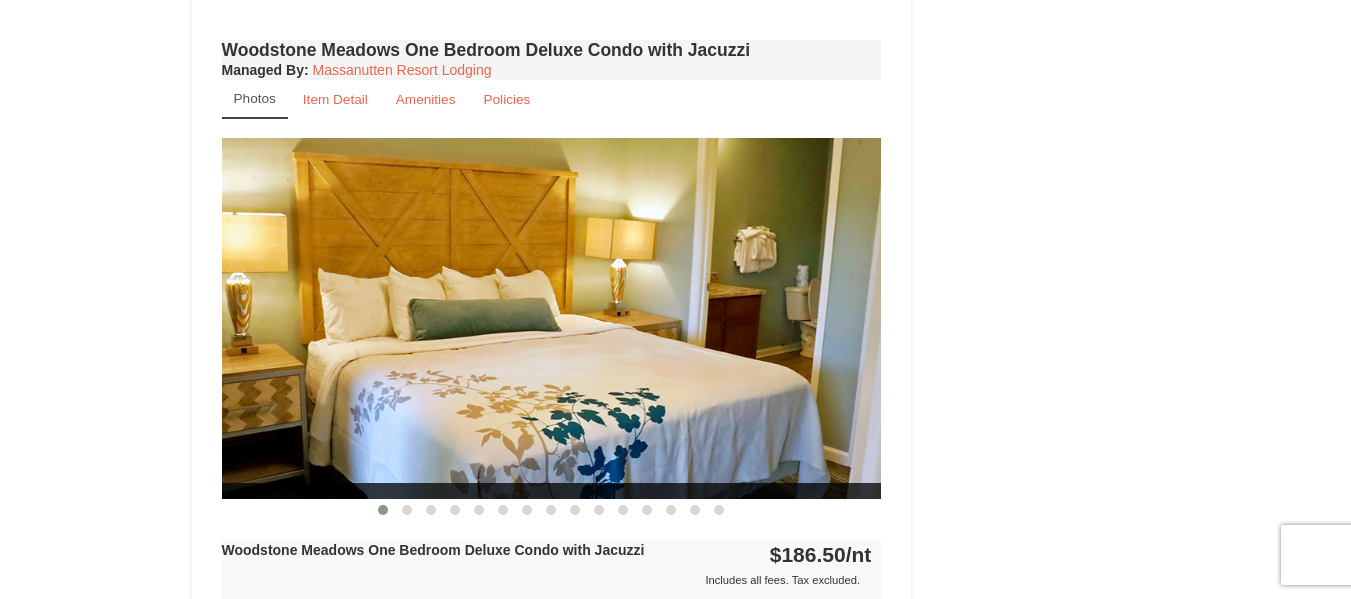click at bounding box center [552, 318] 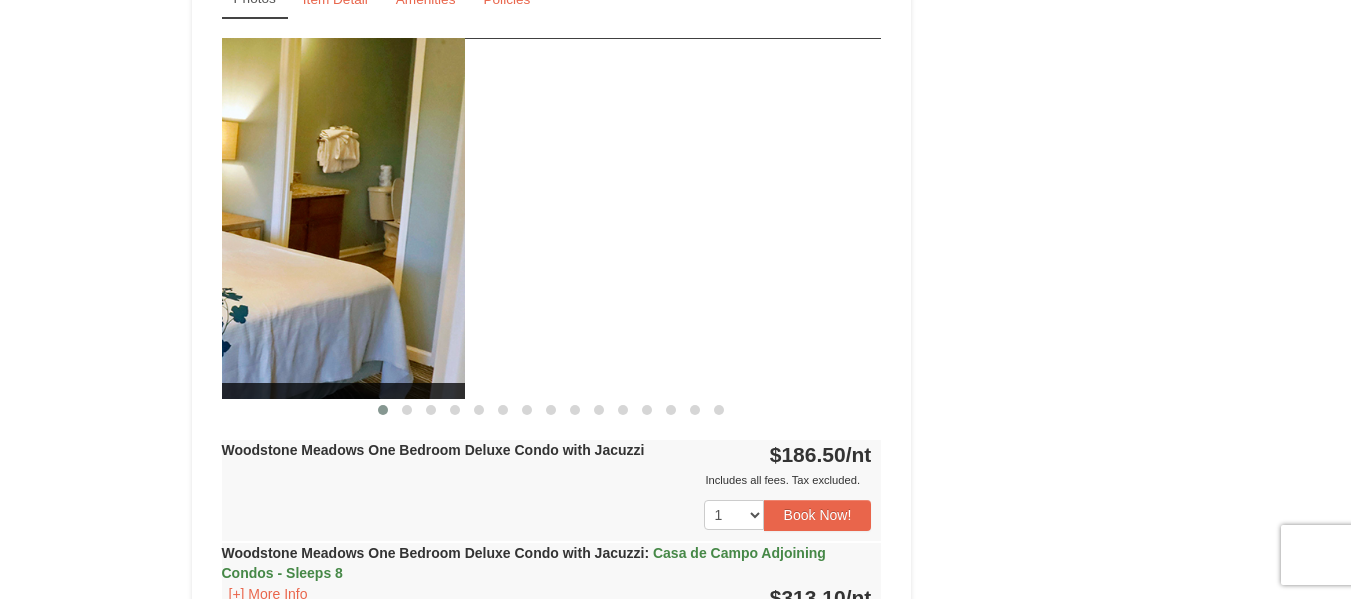 drag, startPoint x: 804, startPoint y: 305, endPoint x: 398, endPoint y: 295, distance: 406.12314 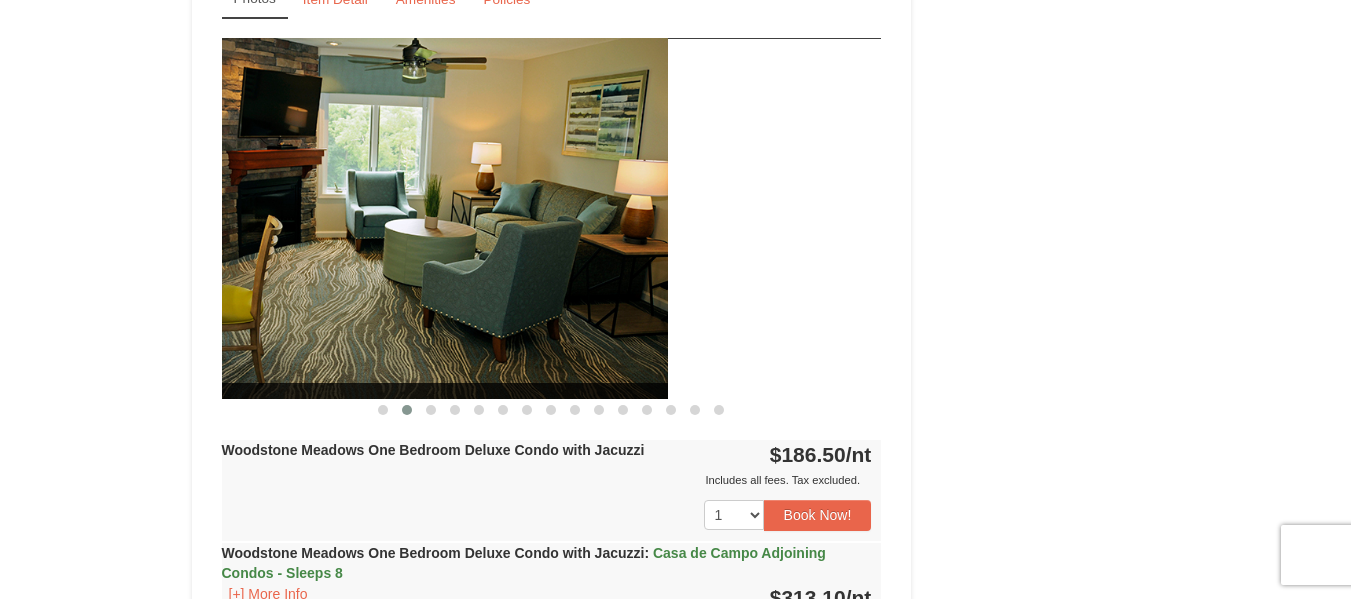 drag, startPoint x: 728, startPoint y: 273, endPoint x: 469, endPoint y: 273, distance: 259 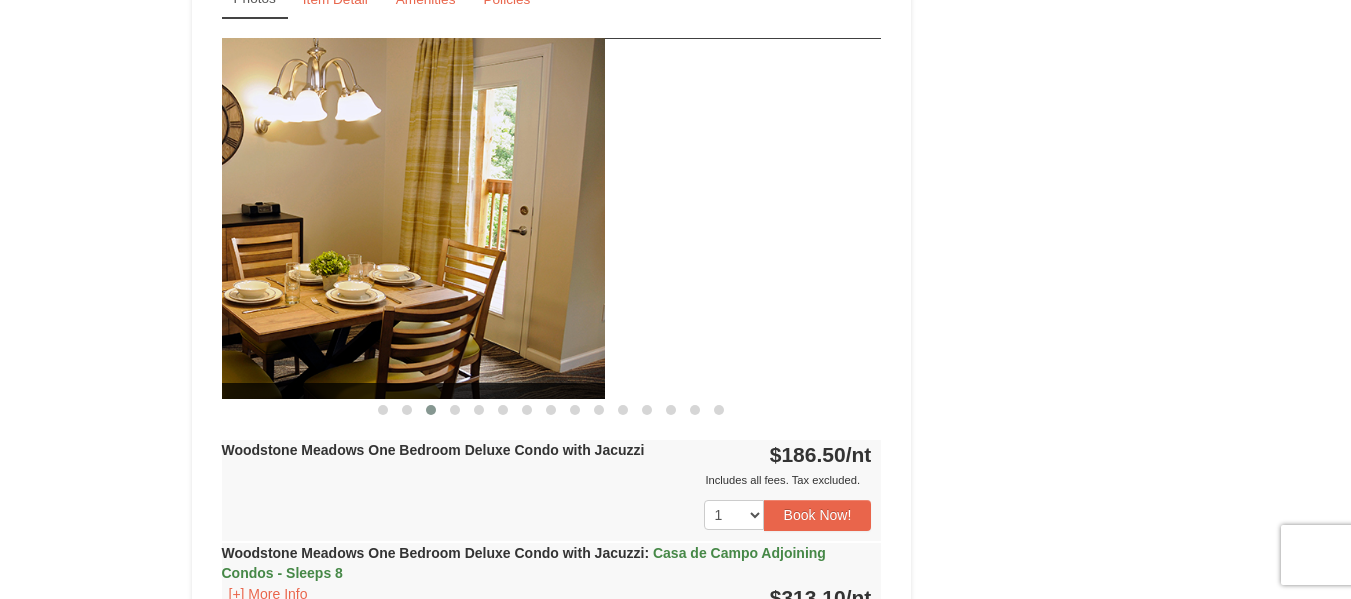 drag, startPoint x: 726, startPoint y: 280, endPoint x: 372, endPoint y: 280, distance: 354 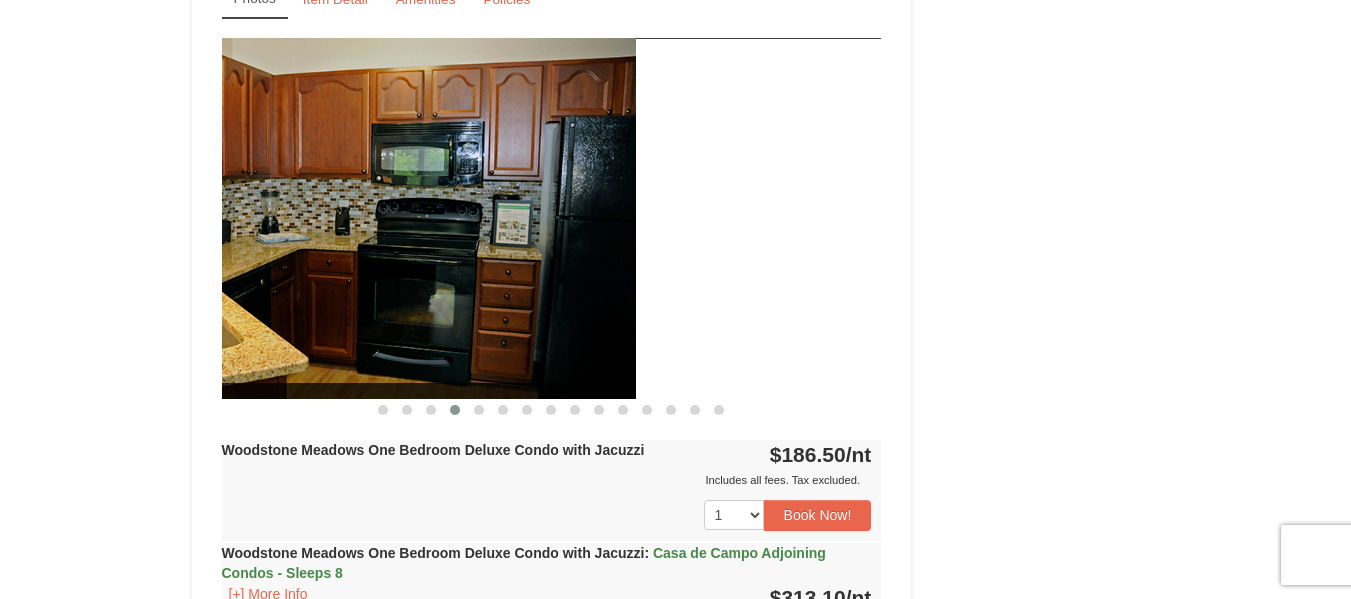drag, startPoint x: 731, startPoint y: 285, endPoint x: 418, endPoint y: 285, distance: 313 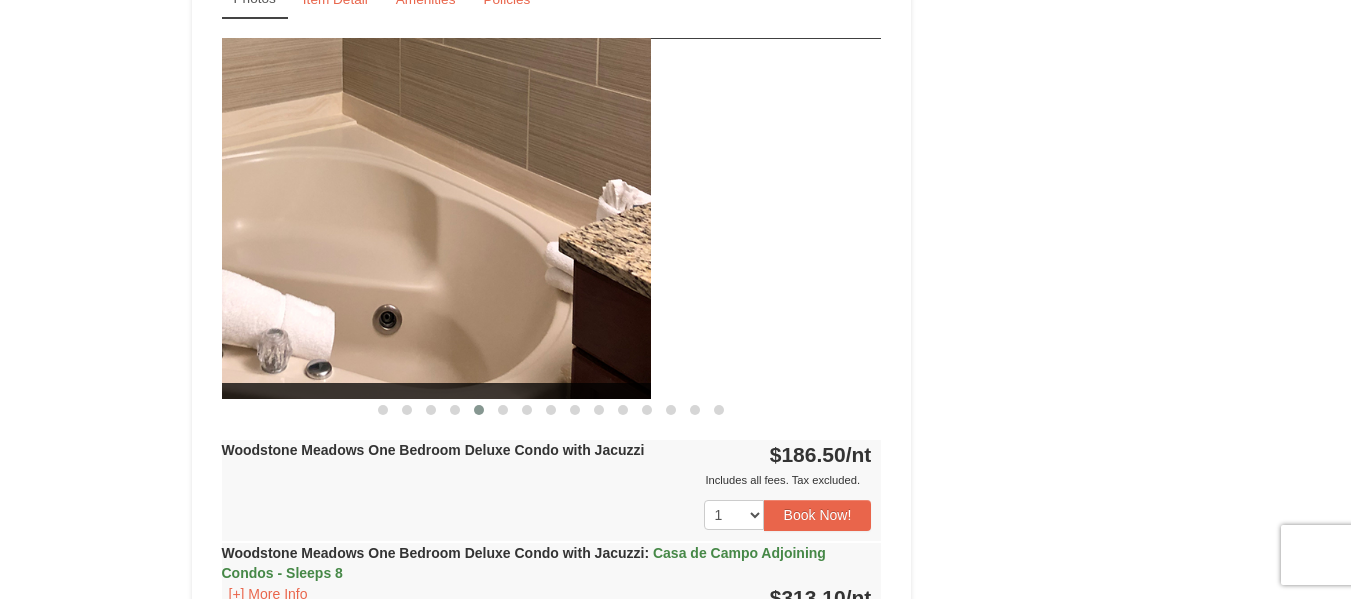 drag, startPoint x: 766, startPoint y: 287, endPoint x: 427, endPoint y: 287, distance: 339 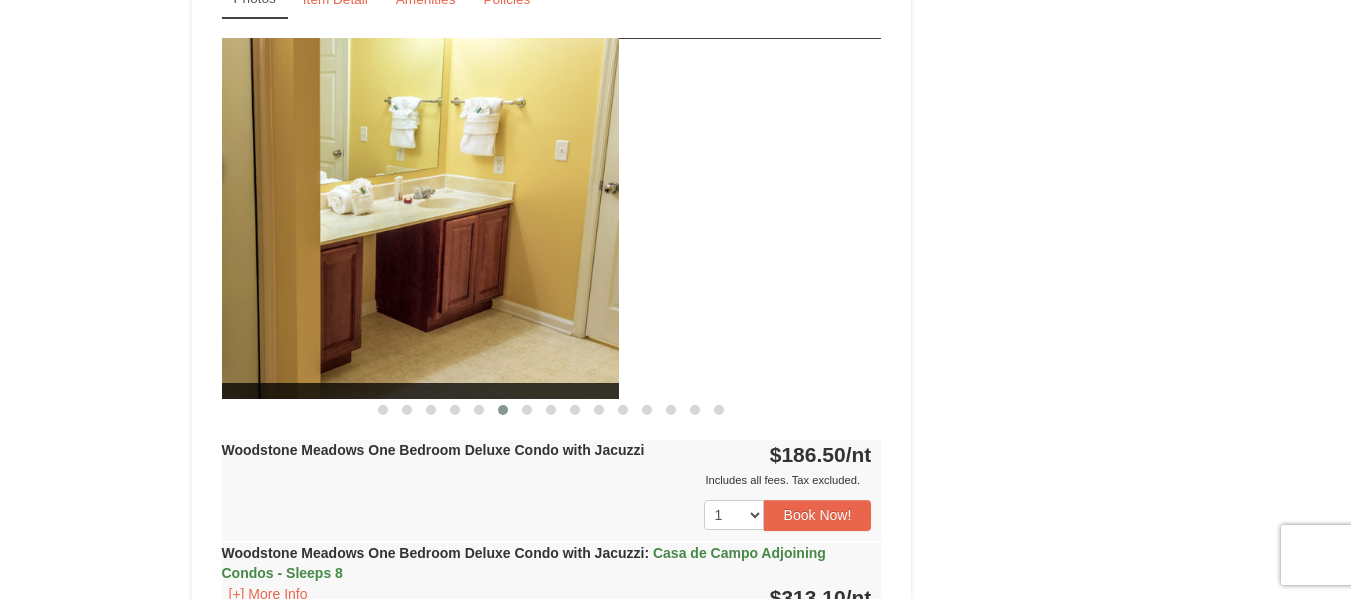 drag, startPoint x: 741, startPoint y: 288, endPoint x: 375, endPoint y: 287, distance: 366.00137 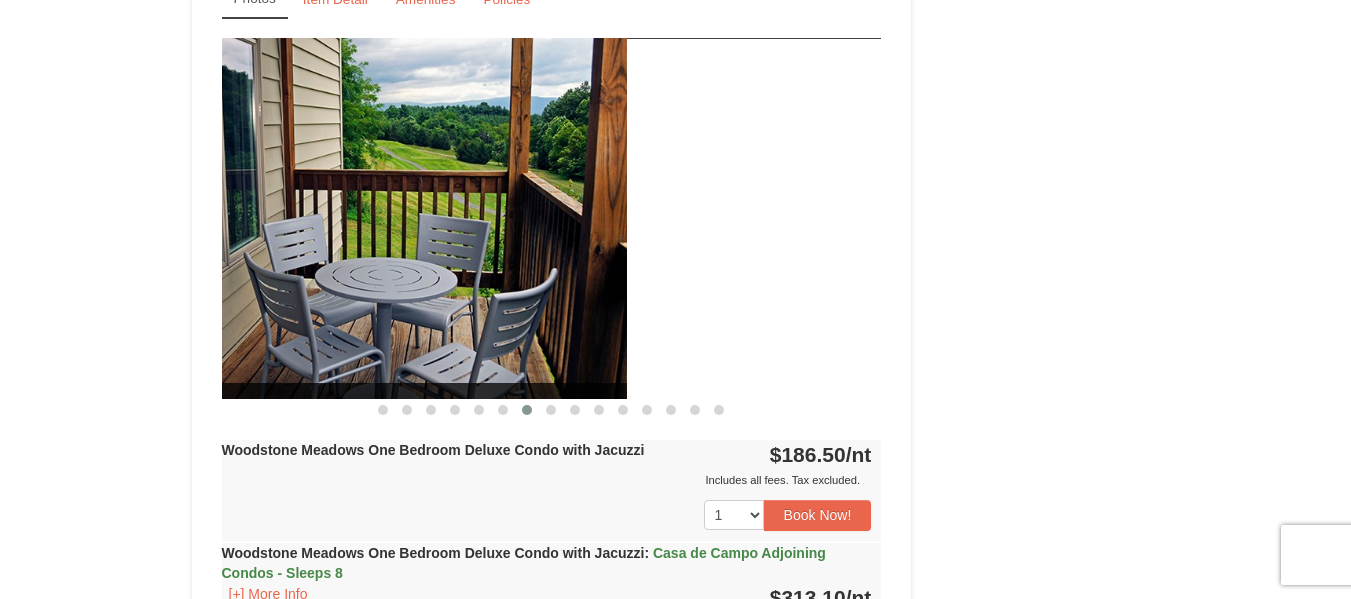 drag, startPoint x: 766, startPoint y: 291, endPoint x: 467, endPoint y: 288, distance: 299.01505 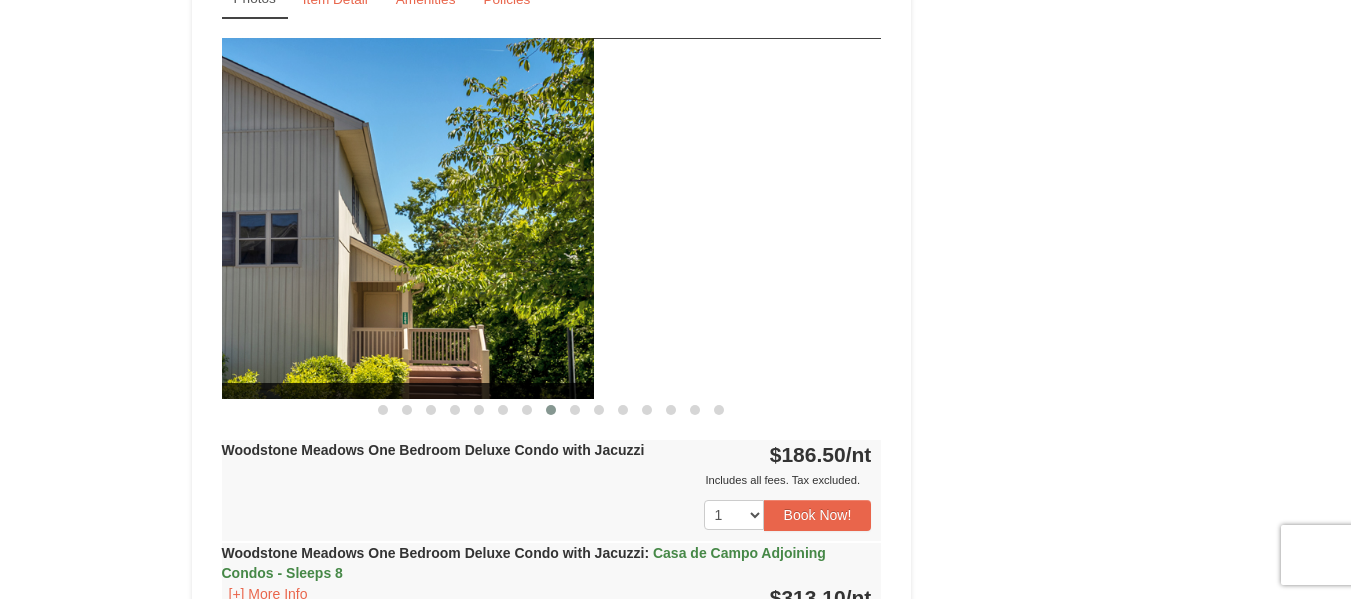 drag, startPoint x: 763, startPoint y: 284, endPoint x: 433, endPoint y: 283, distance: 330.00153 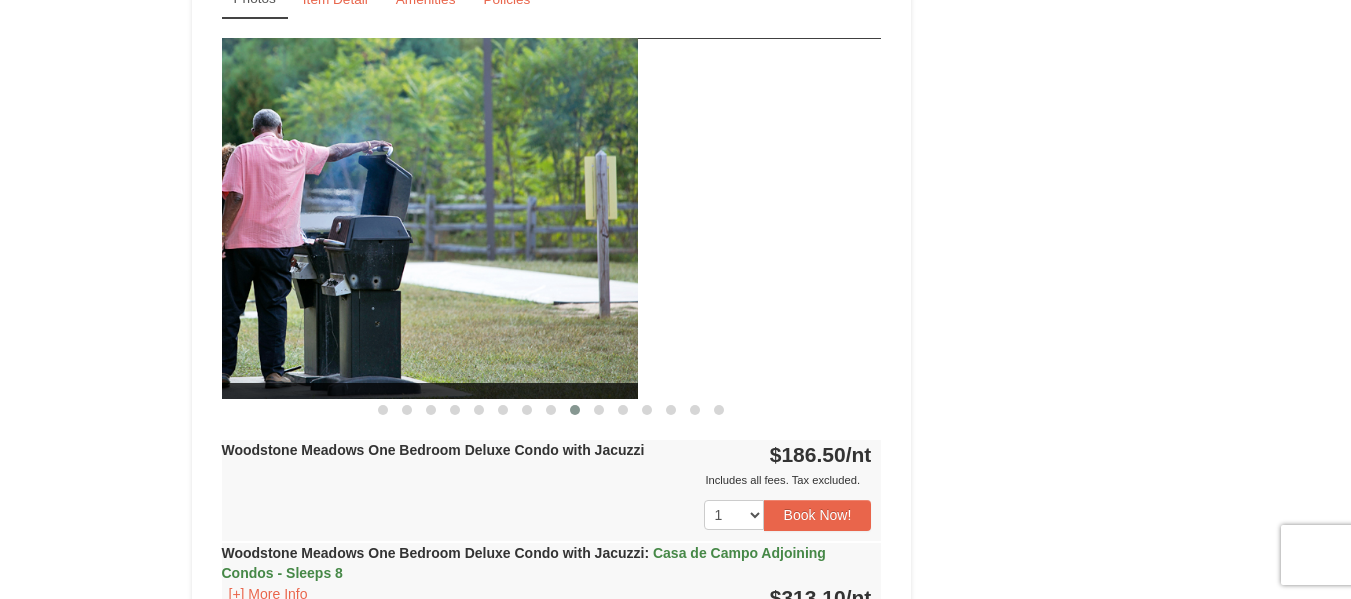 drag, startPoint x: 735, startPoint y: 279, endPoint x: 421, endPoint y: 279, distance: 314 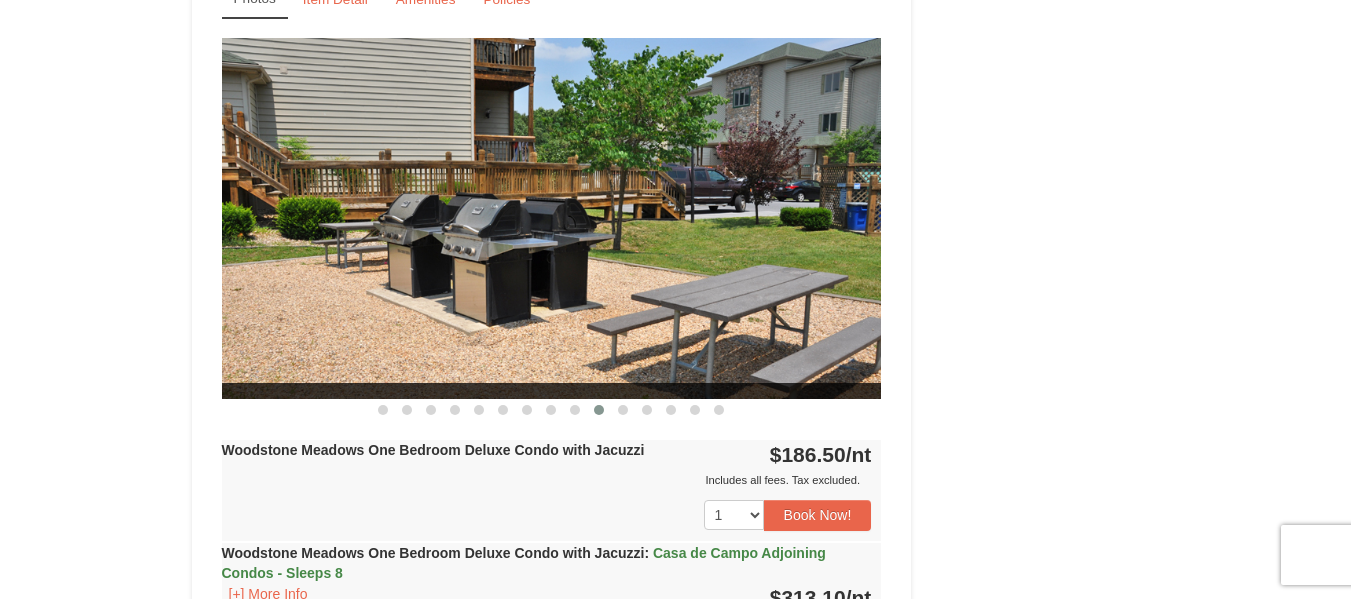 drag, startPoint x: 725, startPoint y: 277, endPoint x: 407, endPoint y: 275, distance: 318.0063 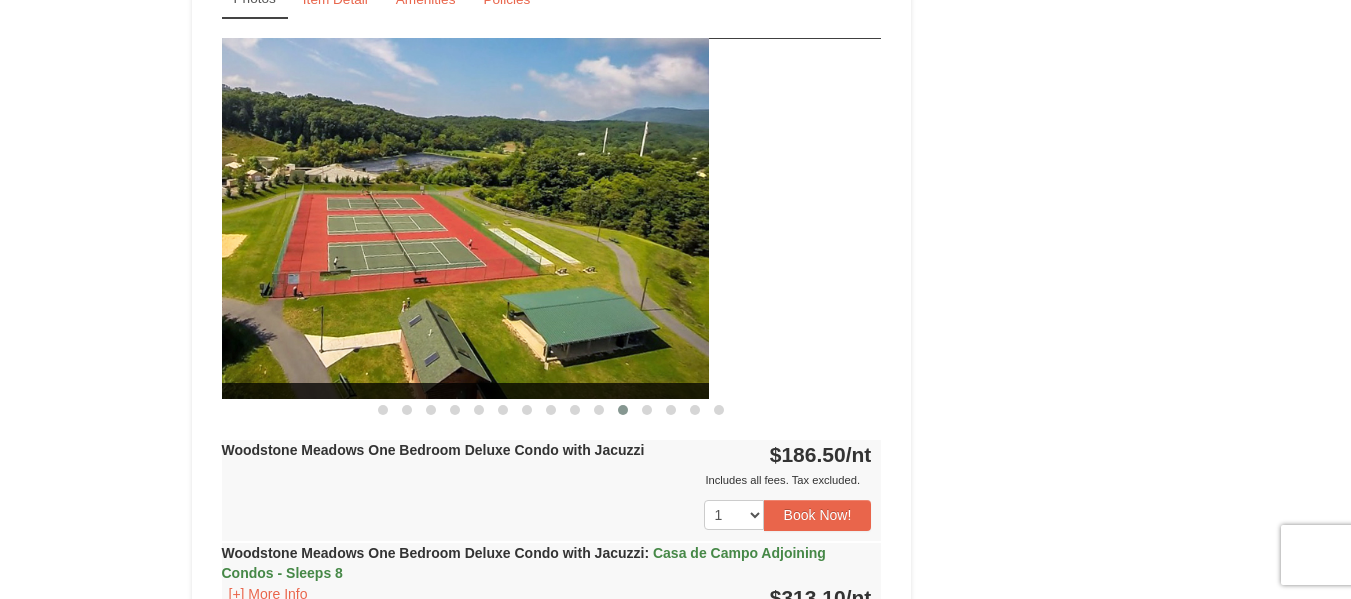 drag, startPoint x: 726, startPoint y: 260, endPoint x: 358, endPoint y: 263, distance: 368.01224 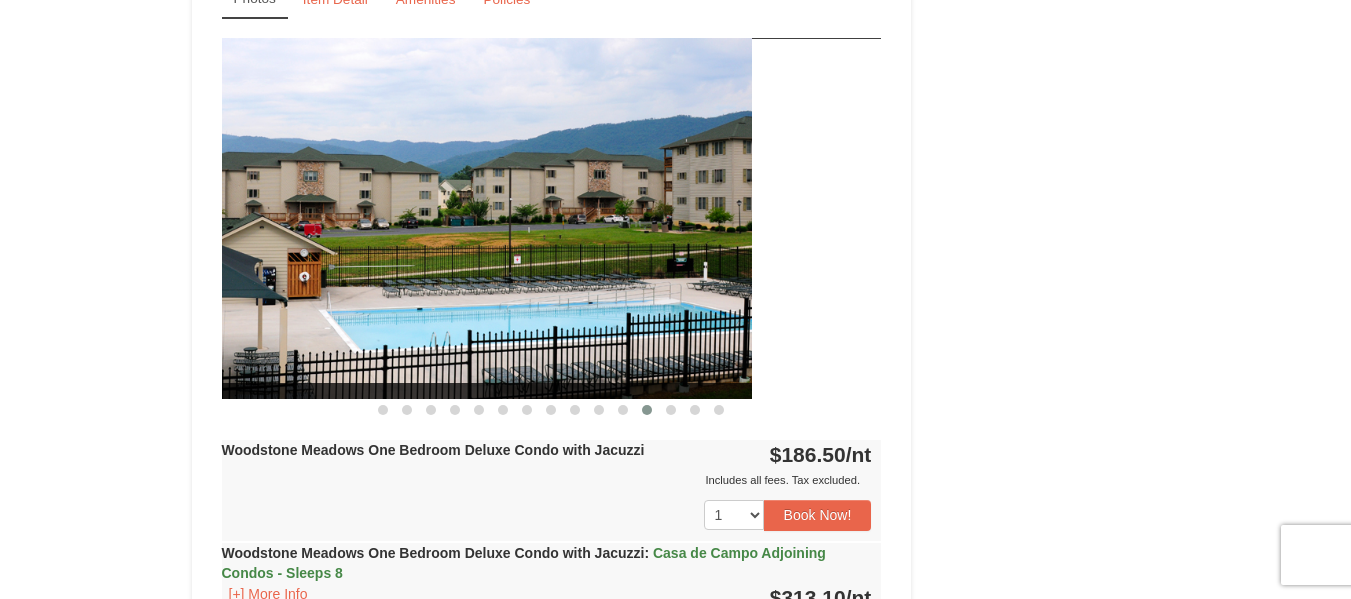 drag, startPoint x: 733, startPoint y: 253, endPoint x: 485, endPoint y: 254, distance: 248.00201 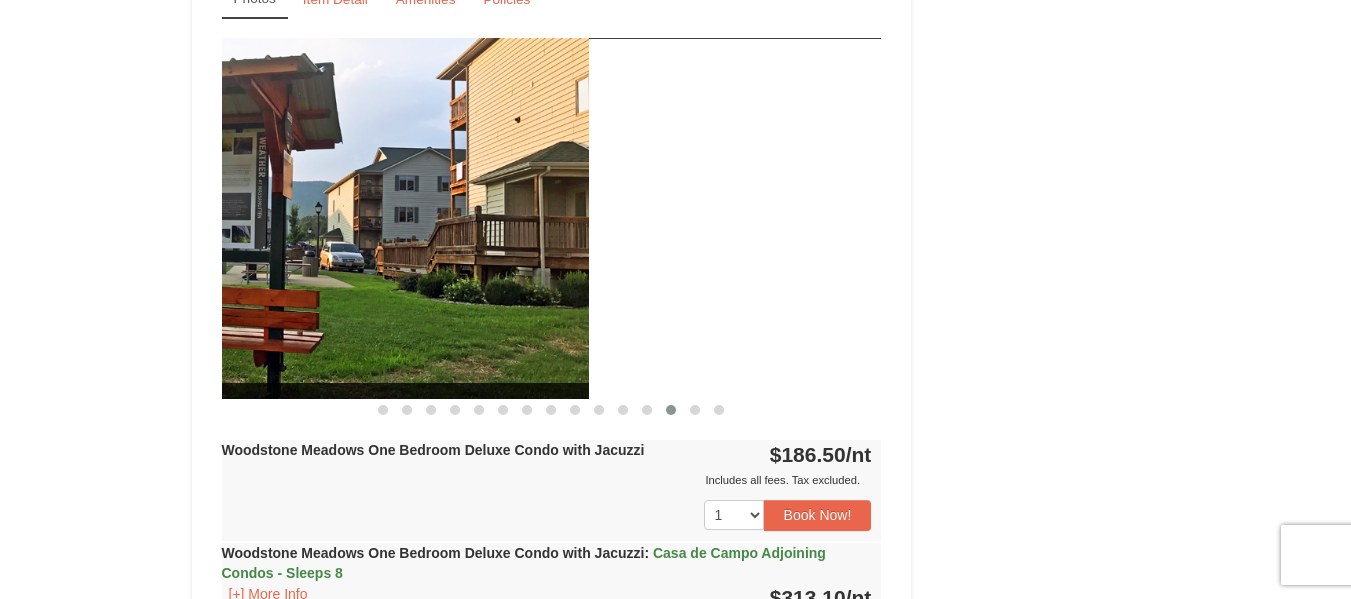 drag, startPoint x: 731, startPoint y: 254, endPoint x: 380, endPoint y: 254, distance: 351 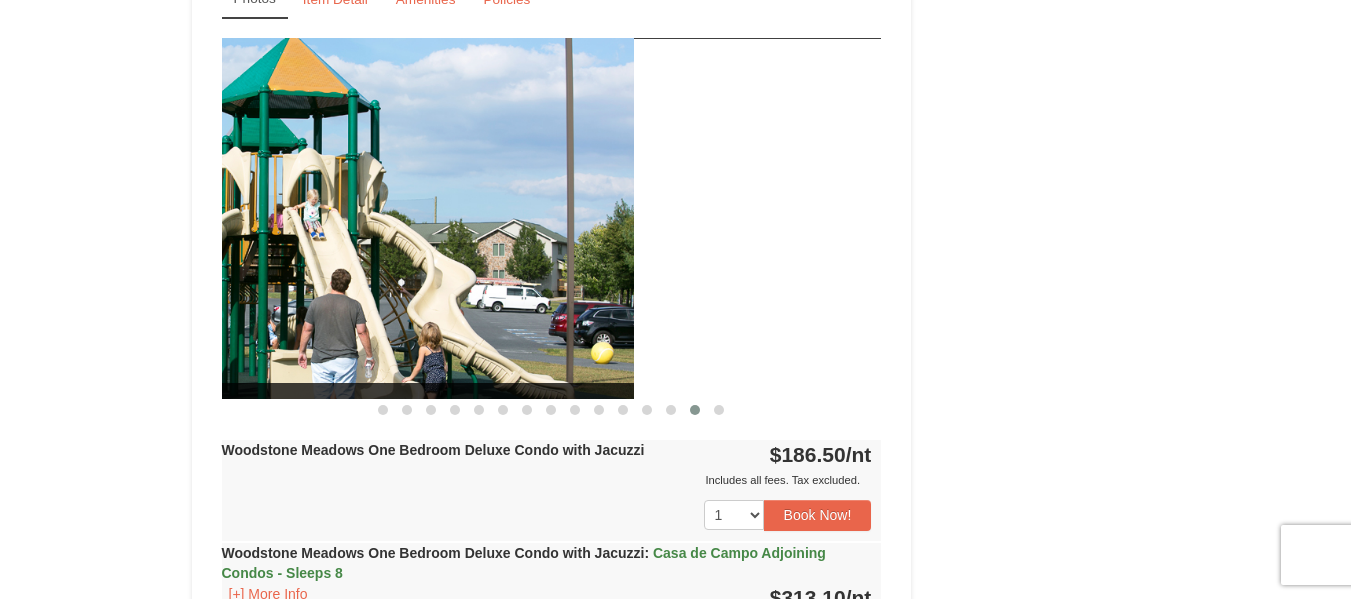 drag, startPoint x: 626, startPoint y: 254, endPoint x: 357, endPoint y: 253, distance: 269.00186 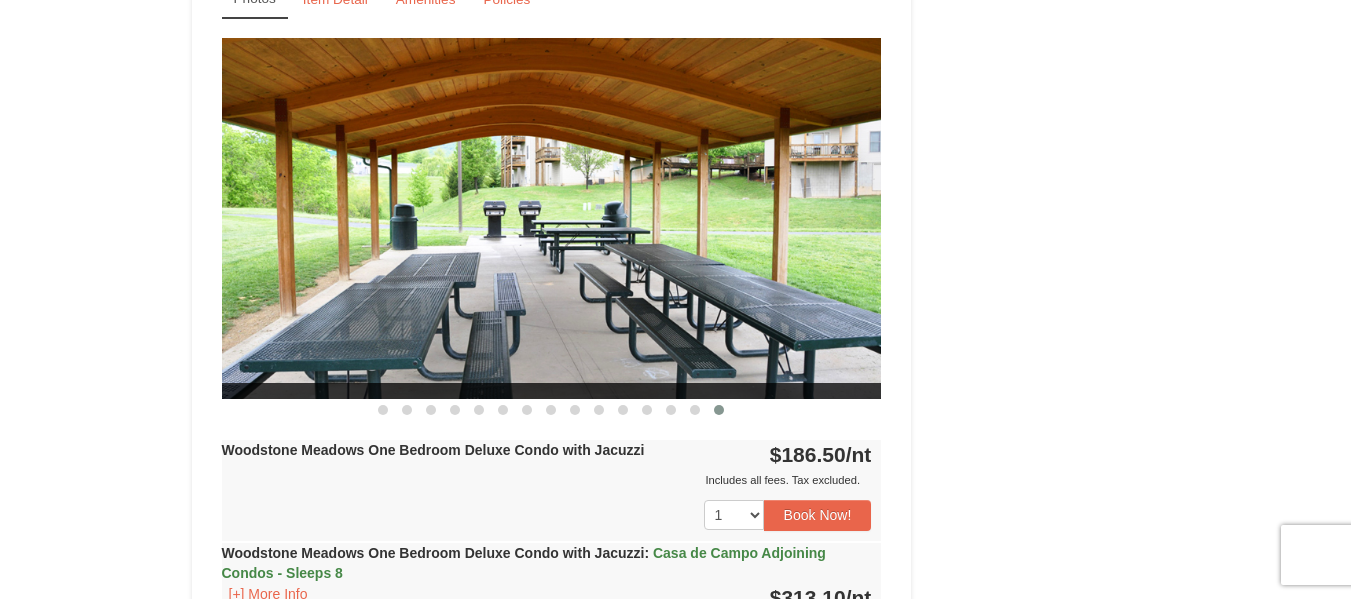 drag, startPoint x: 687, startPoint y: 248, endPoint x: 426, endPoint y: 248, distance: 261 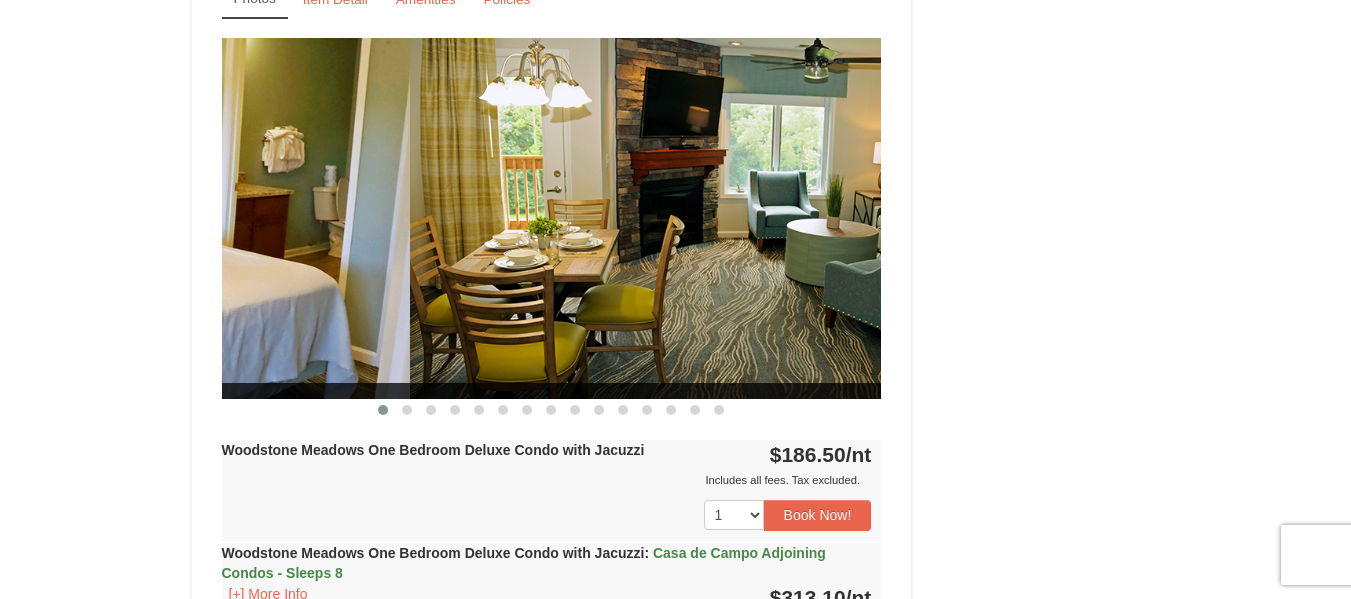 drag, startPoint x: 769, startPoint y: 272, endPoint x: 292, endPoint y: 281, distance: 477.0849 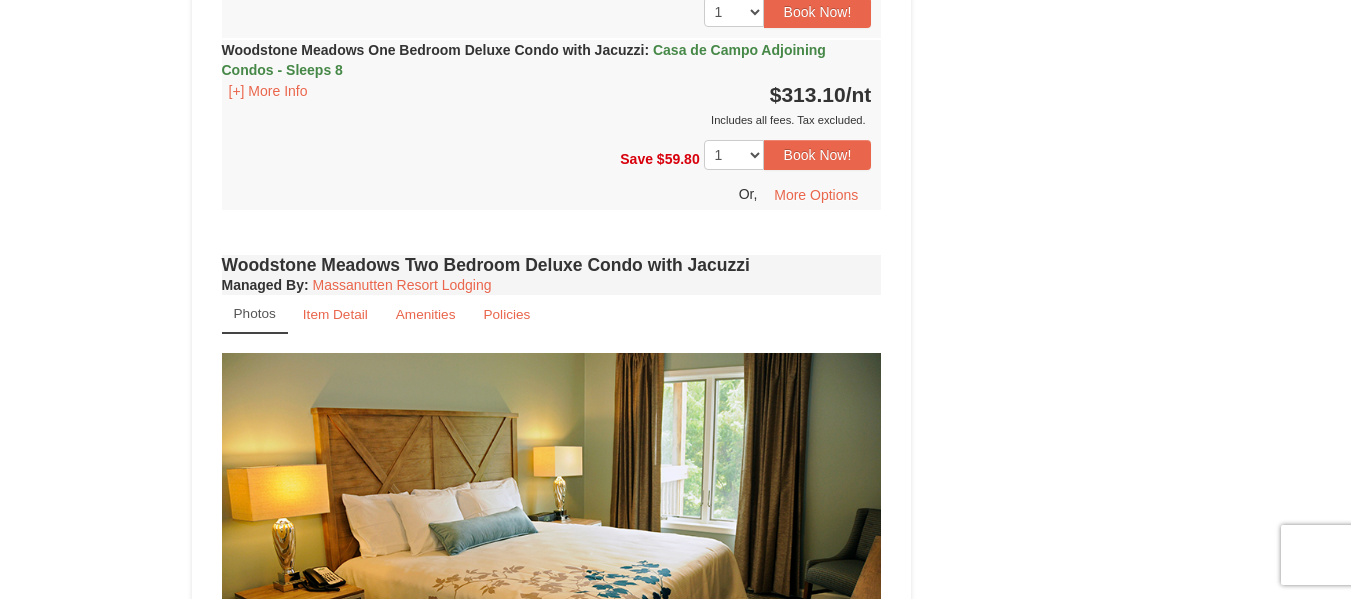 scroll, scrollTop: 2300, scrollLeft: 0, axis: vertical 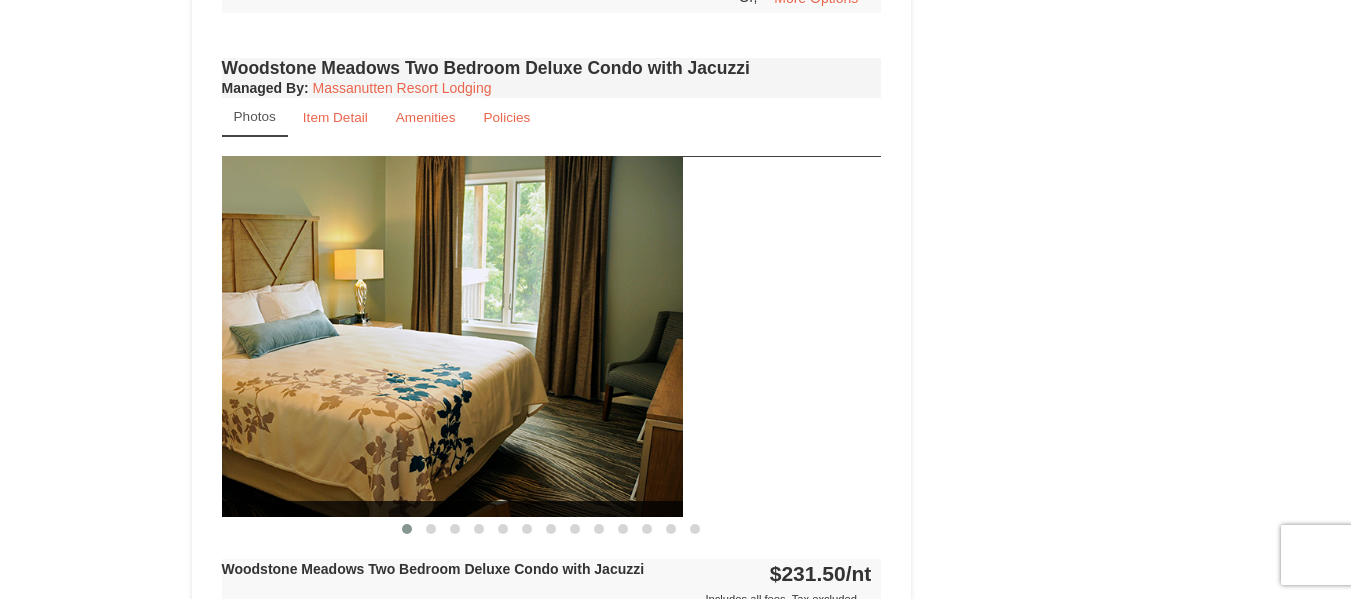 drag, startPoint x: 691, startPoint y: 330, endPoint x: 492, endPoint y: 331, distance: 199.00252 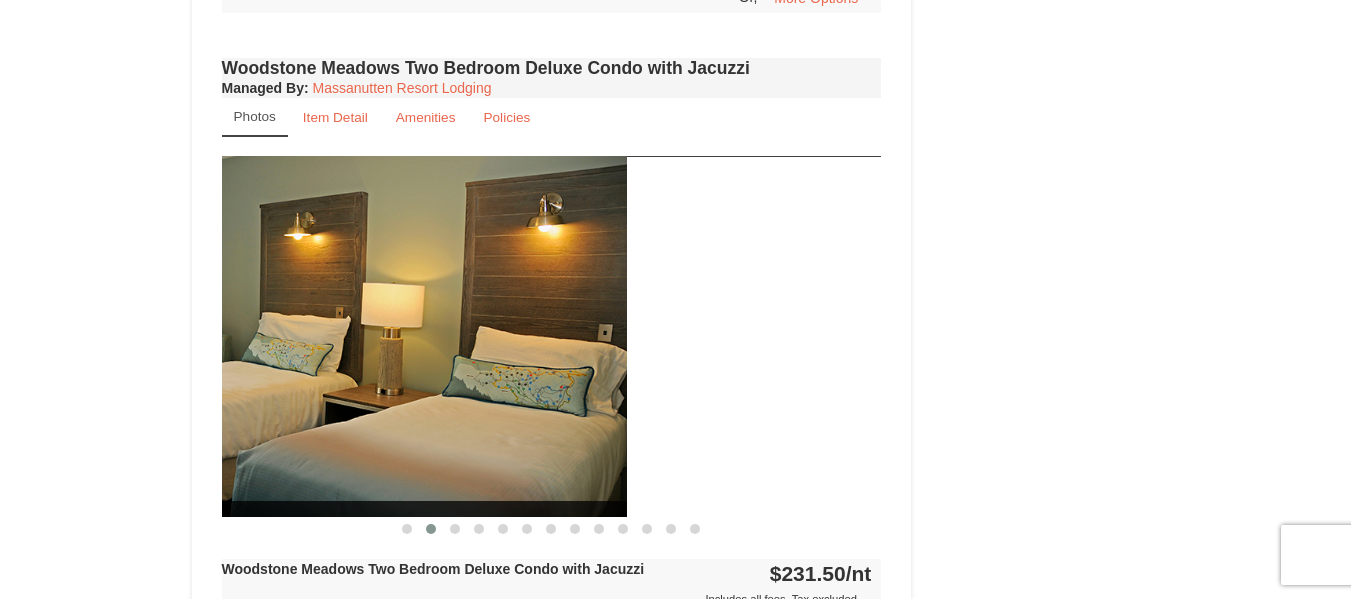 drag, startPoint x: 723, startPoint y: 399, endPoint x: 455, endPoint y: 378, distance: 268.8215 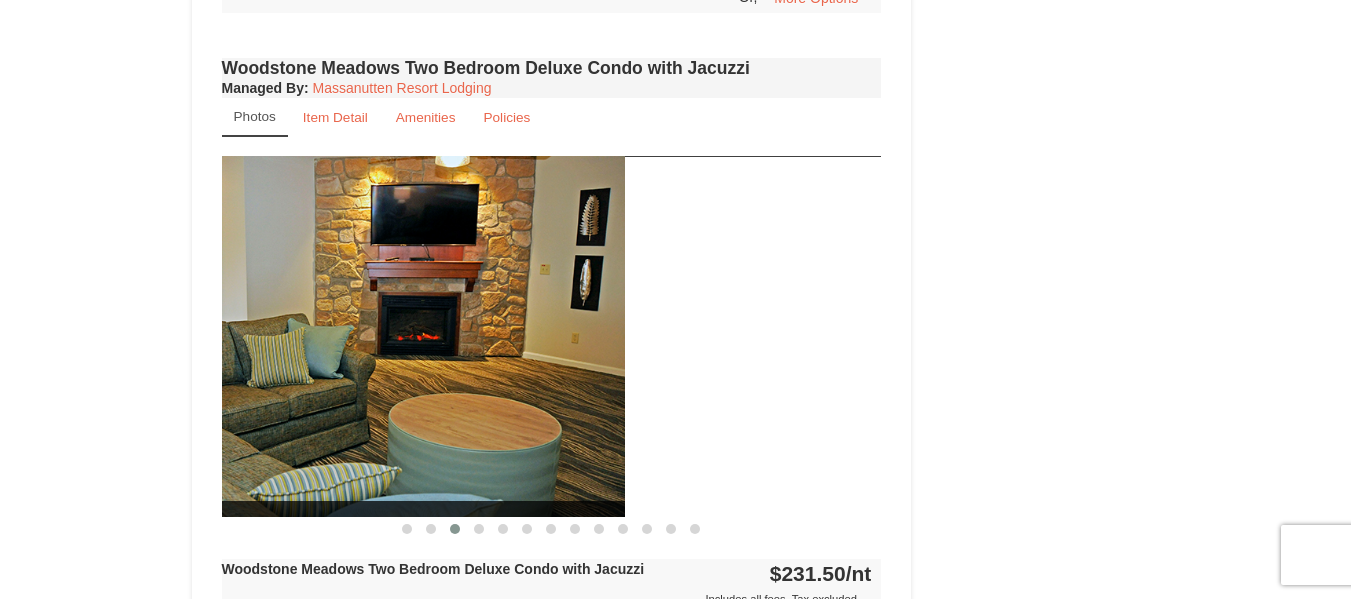 drag, startPoint x: 746, startPoint y: 372, endPoint x: 489, endPoint y: 372, distance: 257 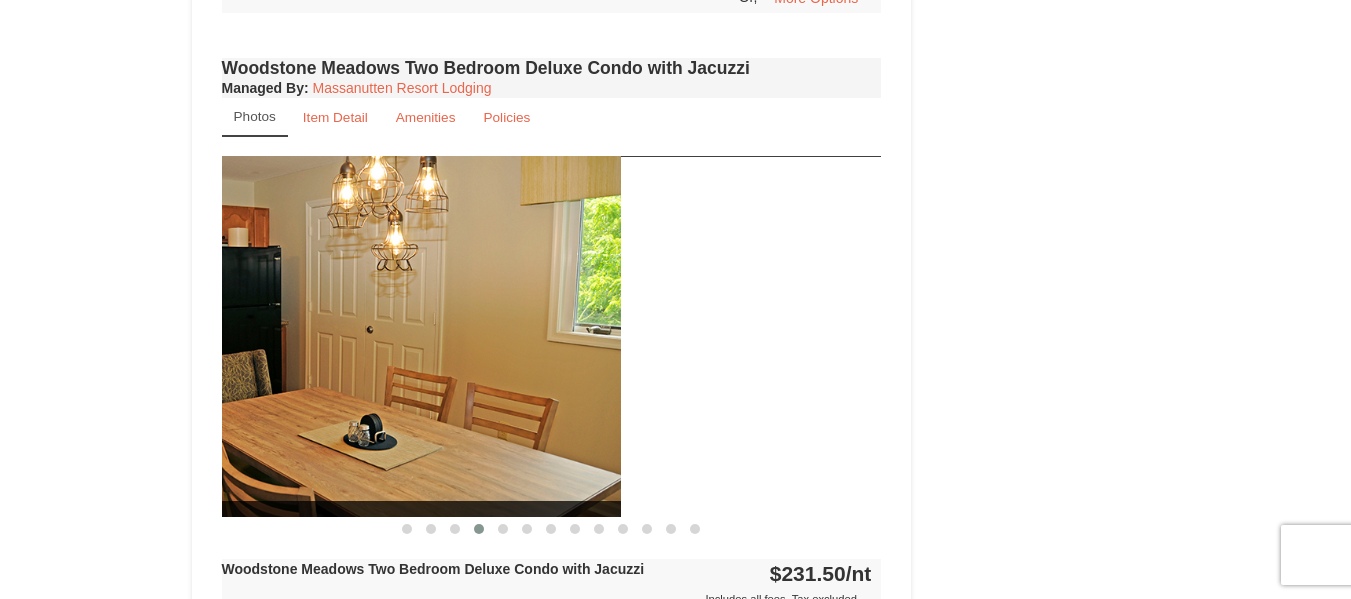 drag, startPoint x: 659, startPoint y: 372, endPoint x: 398, endPoint y: 358, distance: 261.3752 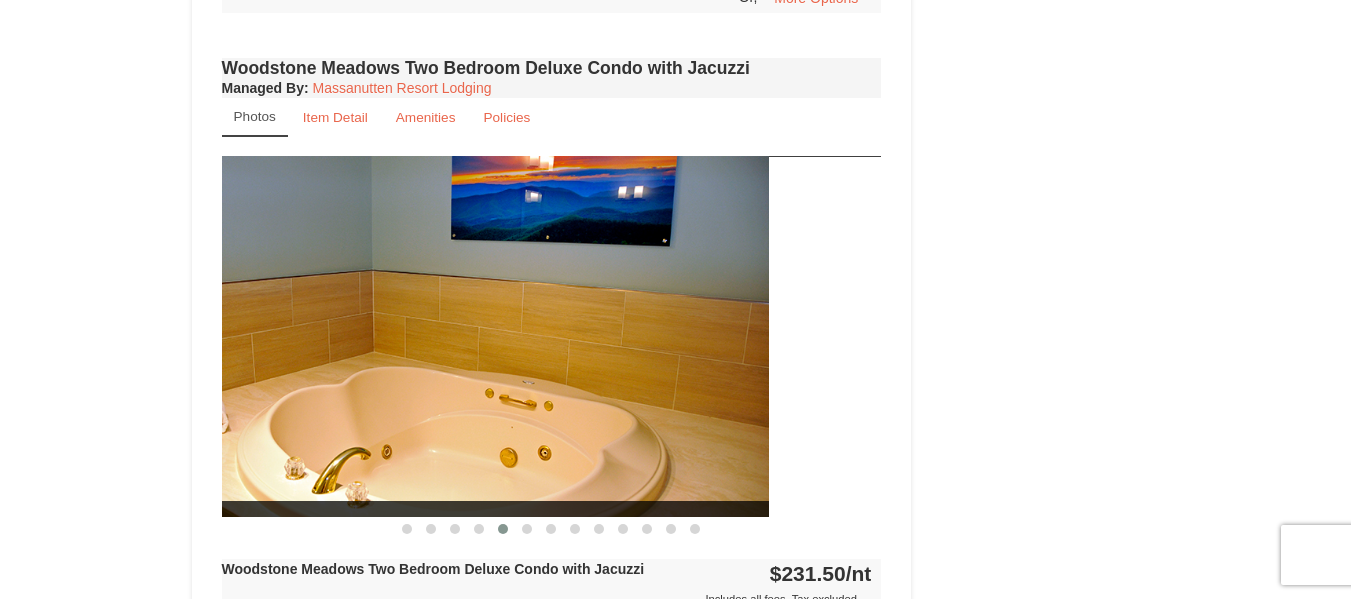 drag, startPoint x: 611, startPoint y: 357, endPoint x: 391, endPoint y: 357, distance: 220 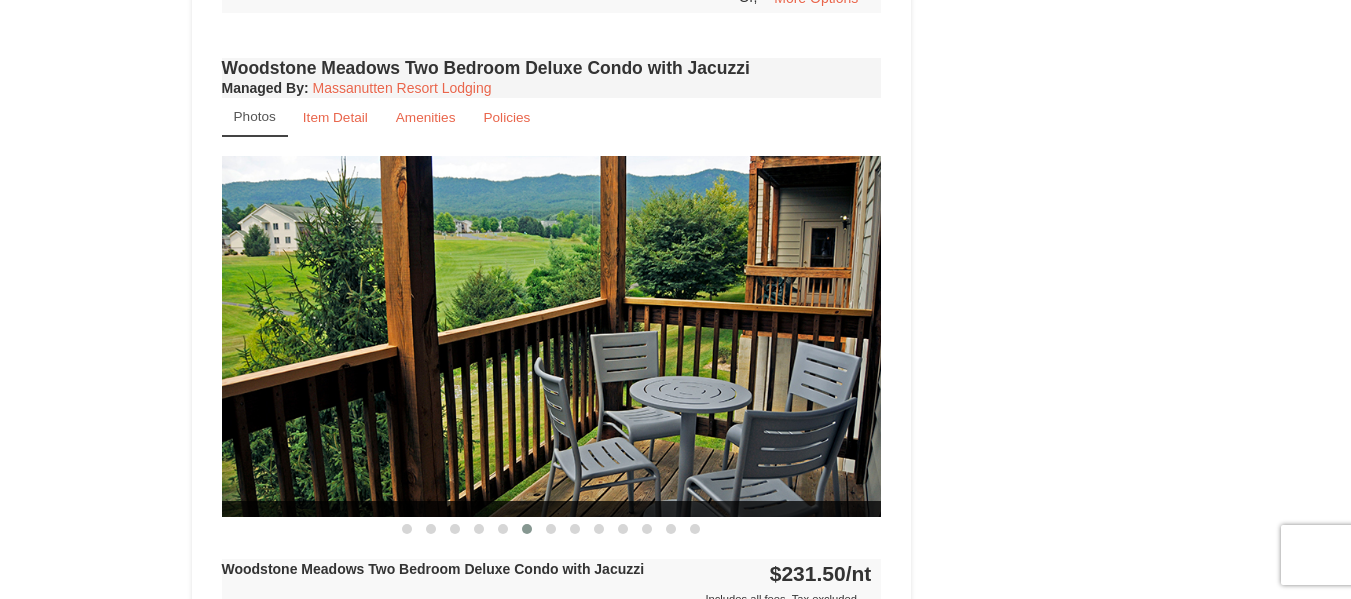 drag, startPoint x: 713, startPoint y: 357, endPoint x: 418, endPoint y: 362, distance: 295.04236 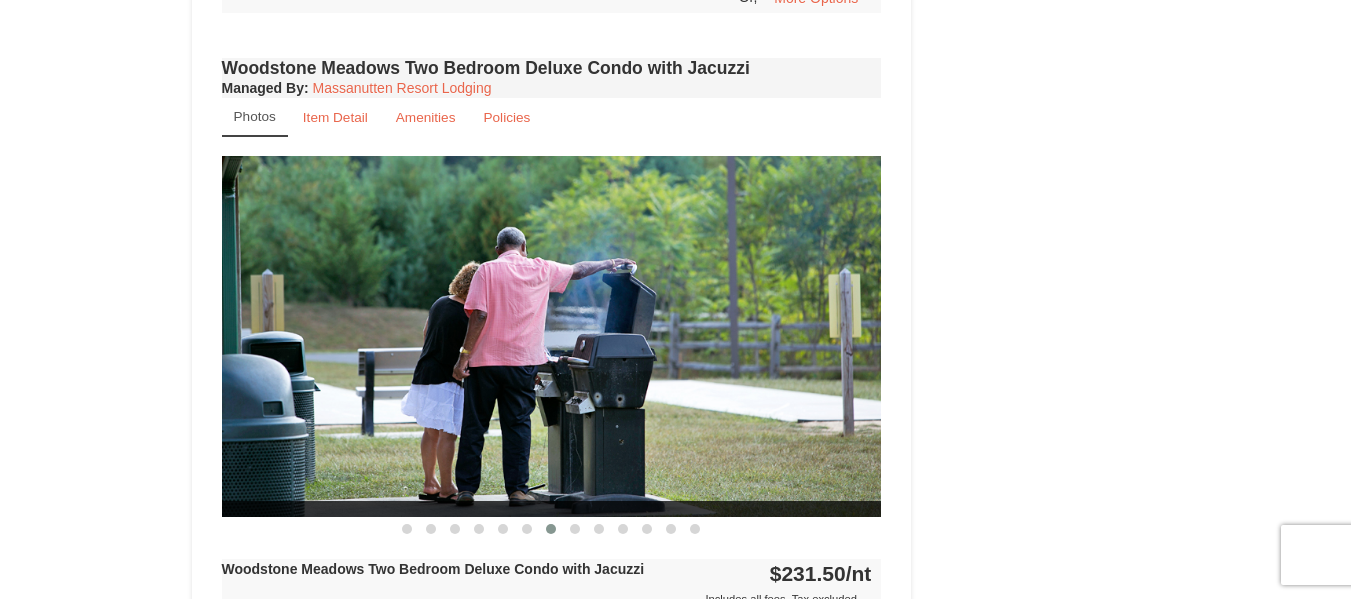 drag, startPoint x: 708, startPoint y: 384, endPoint x: 451, endPoint y: 375, distance: 257.15753 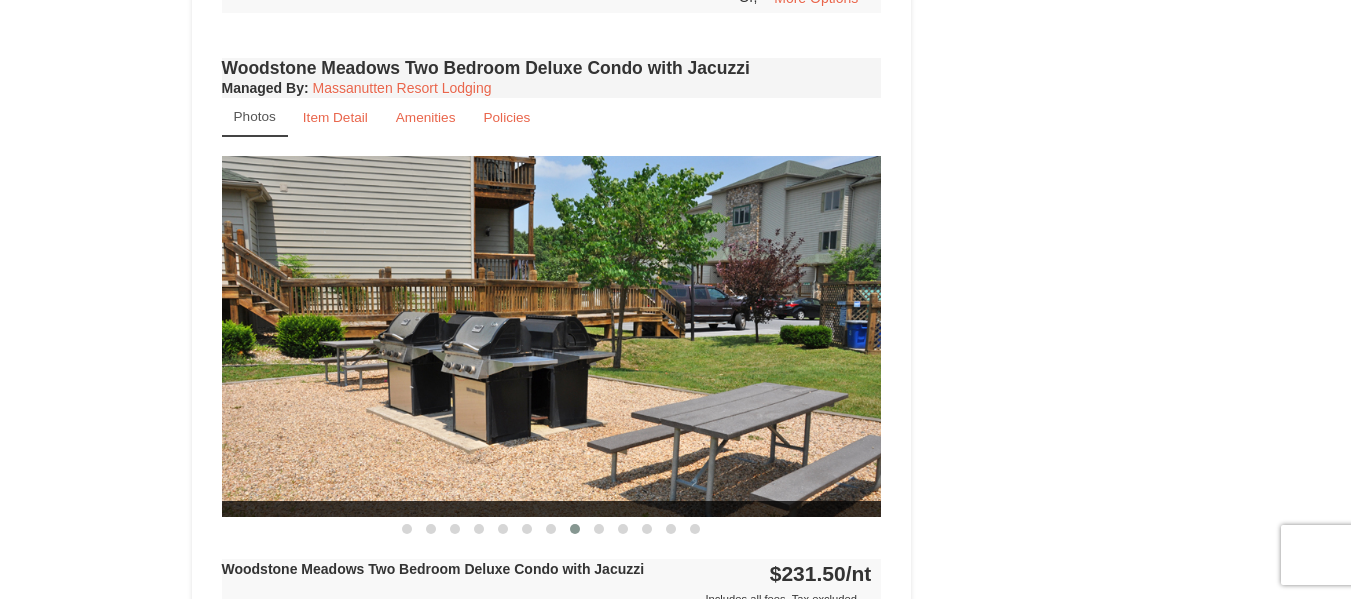 drag, startPoint x: 598, startPoint y: 375, endPoint x: 885, endPoint y: 353, distance: 287.84198 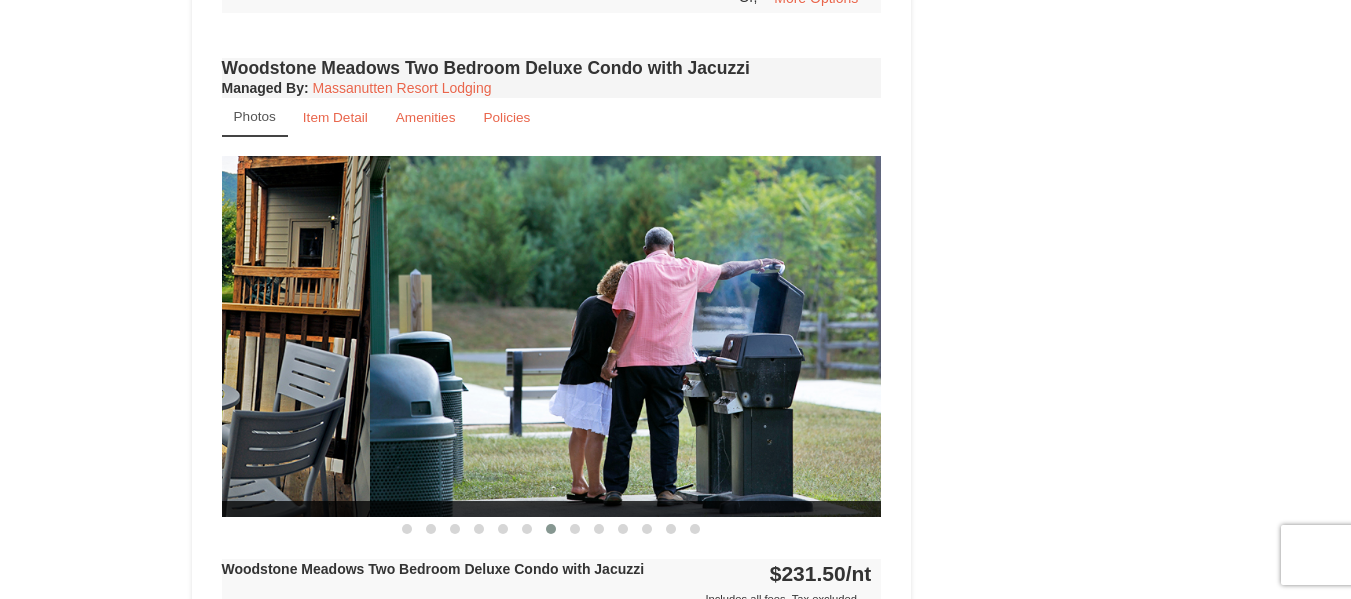 drag, startPoint x: 619, startPoint y: 360, endPoint x: 790, endPoint y: 361, distance: 171.00293 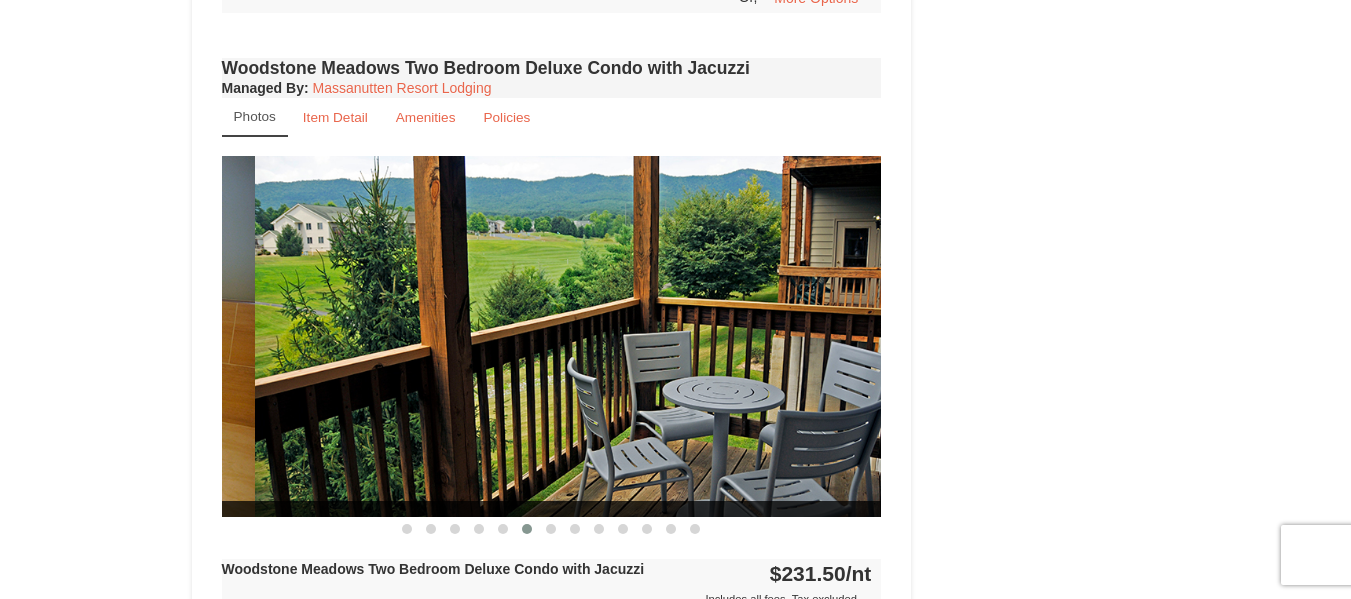 drag, startPoint x: 608, startPoint y: 379, endPoint x: 754, endPoint y: 379, distance: 146 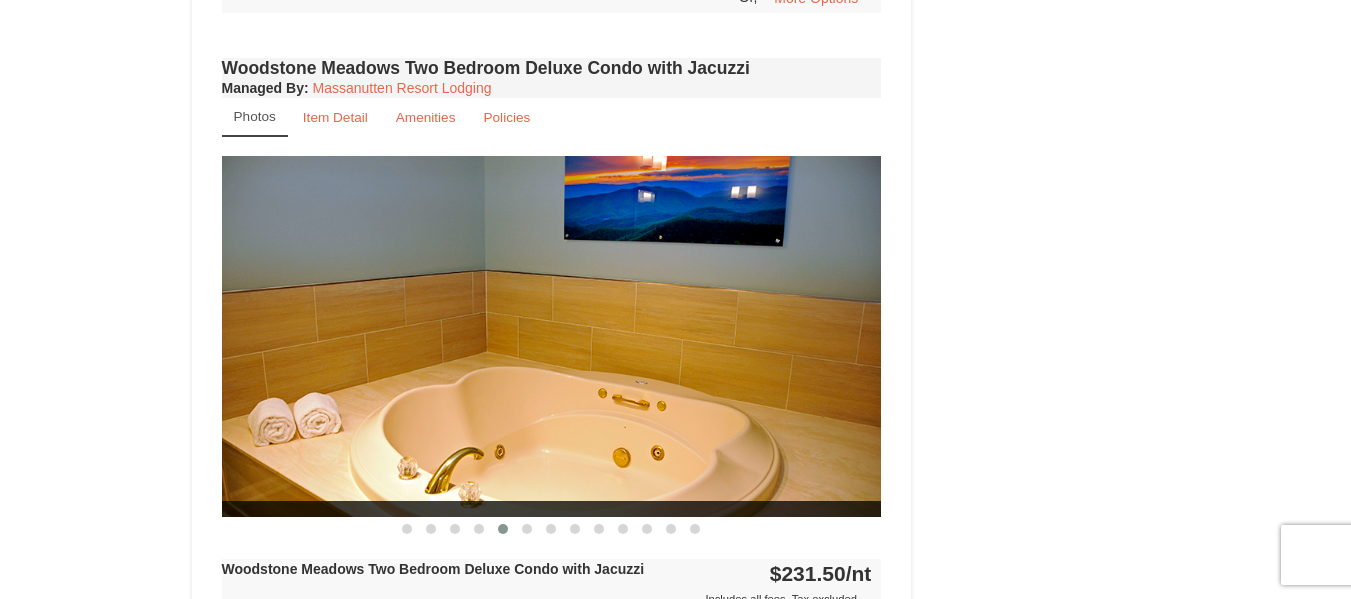 drag, startPoint x: 548, startPoint y: 380, endPoint x: 713, endPoint y: 383, distance: 165.02727 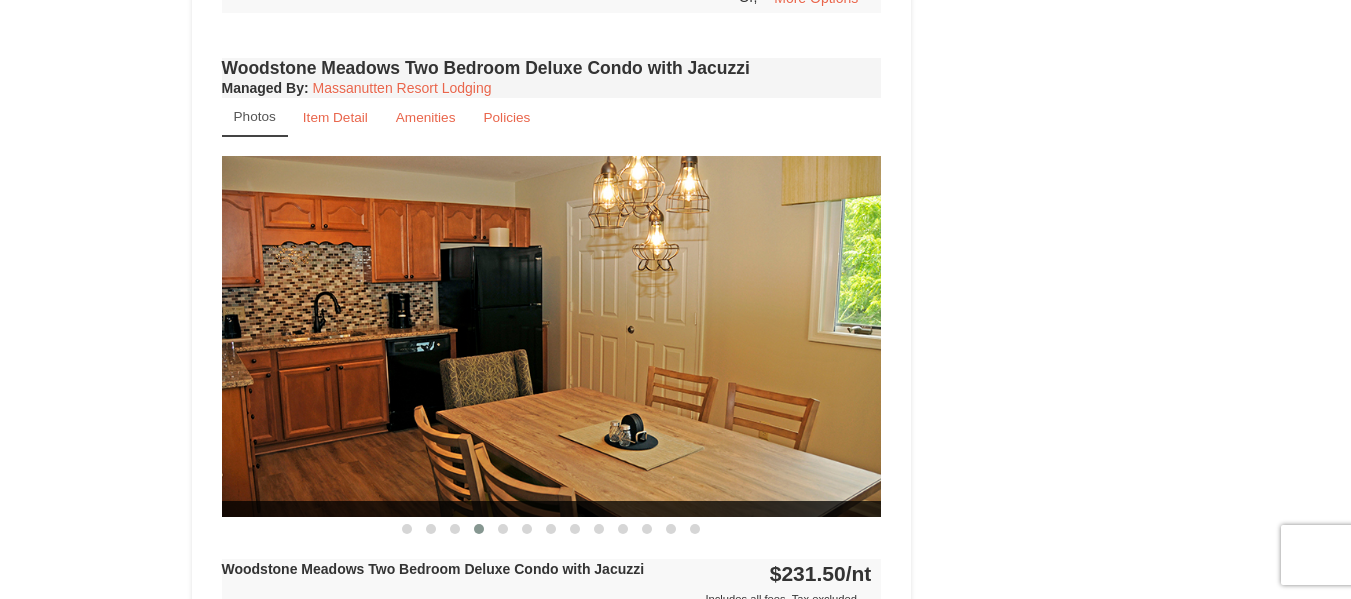 drag, startPoint x: 513, startPoint y: 386, endPoint x: 716, endPoint y: 391, distance: 203.06157 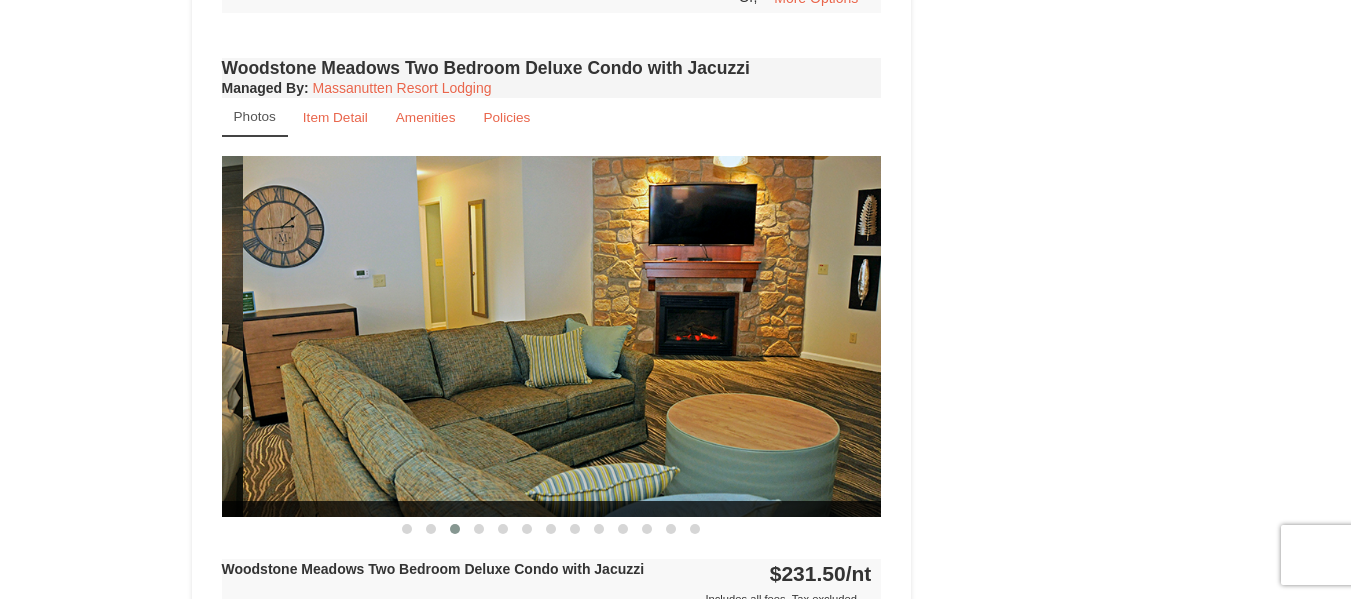 drag, startPoint x: 534, startPoint y: 405, endPoint x: 709, endPoint y: 403, distance: 175.01143 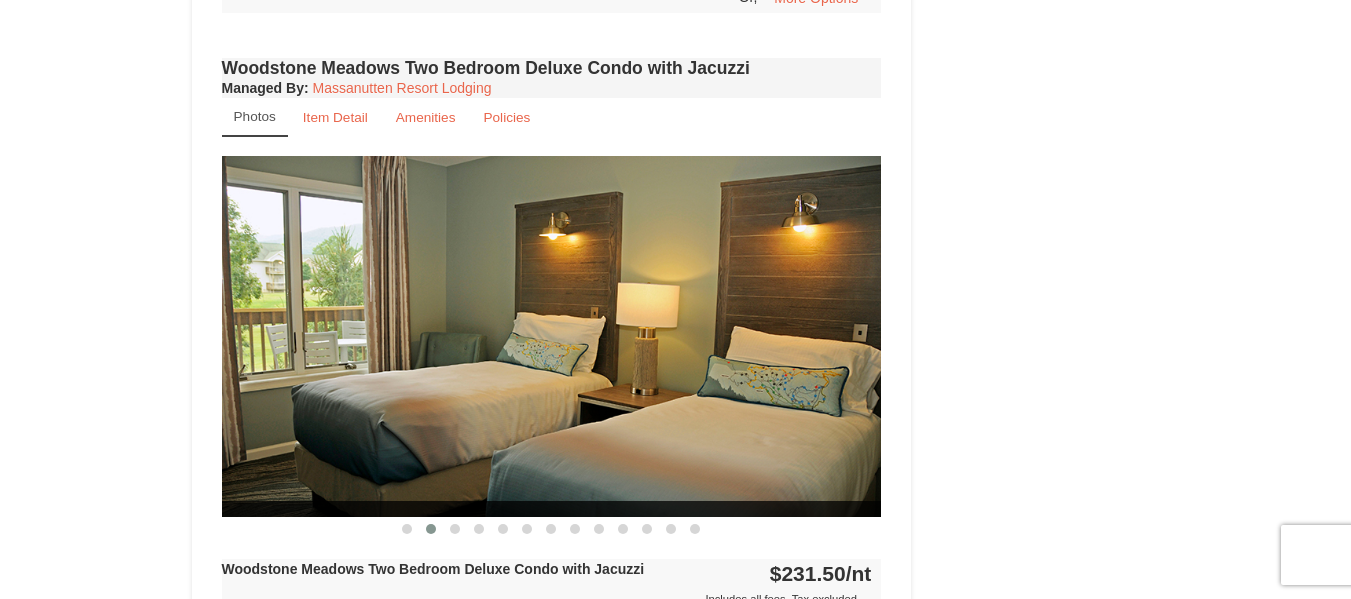 drag, startPoint x: 512, startPoint y: 394, endPoint x: 755, endPoint y: 401, distance: 243.1008 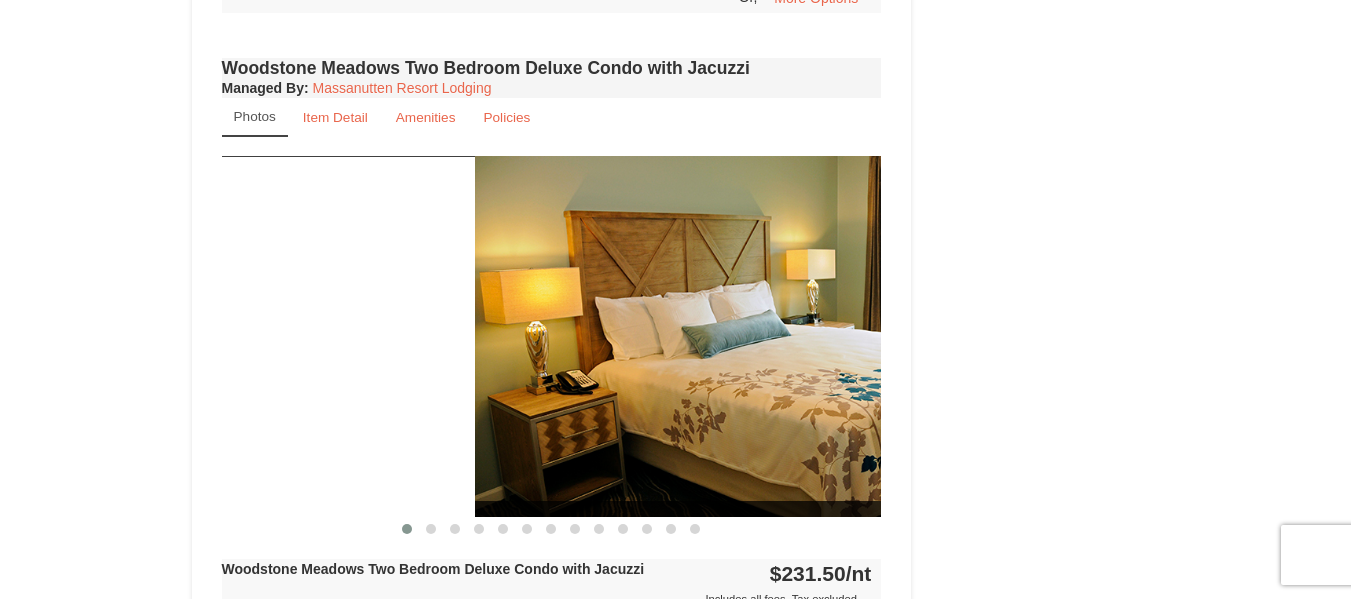 drag 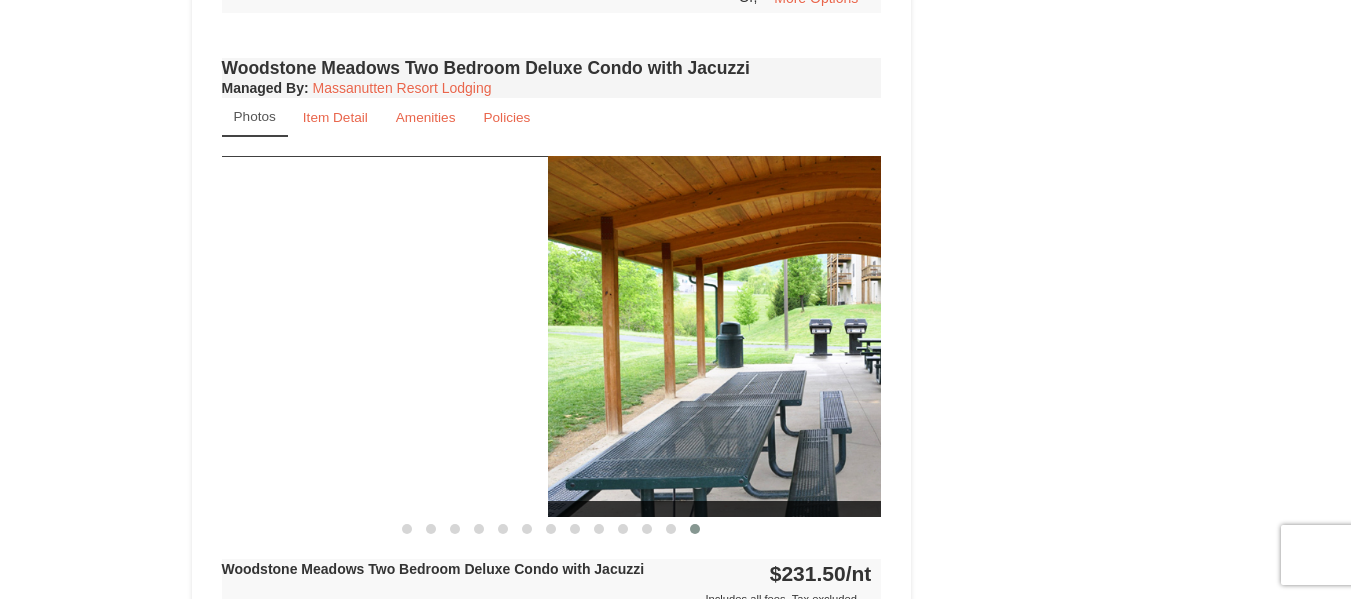 click on "Book from $156.00!
1822 Resort Drive,
Massanutten,
VA
Availability
Amenities
Policies
‹ ›
Back To Top
Availability
2" at bounding box center (676, 811) 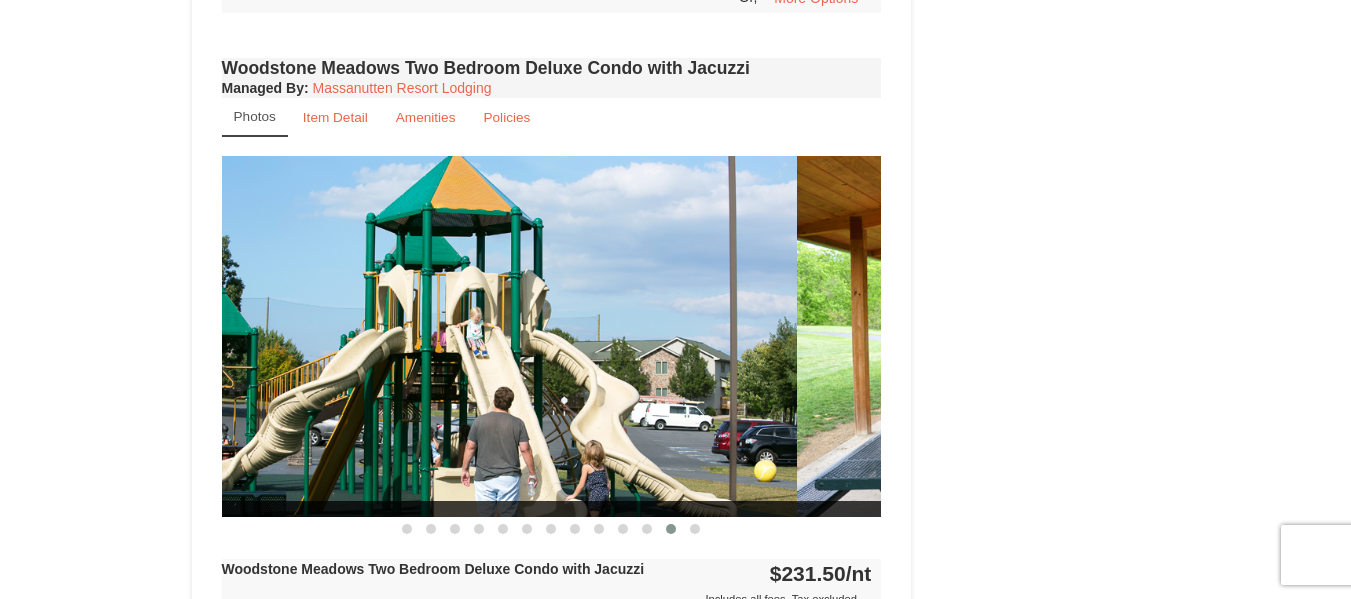 click at bounding box center [467, 336] 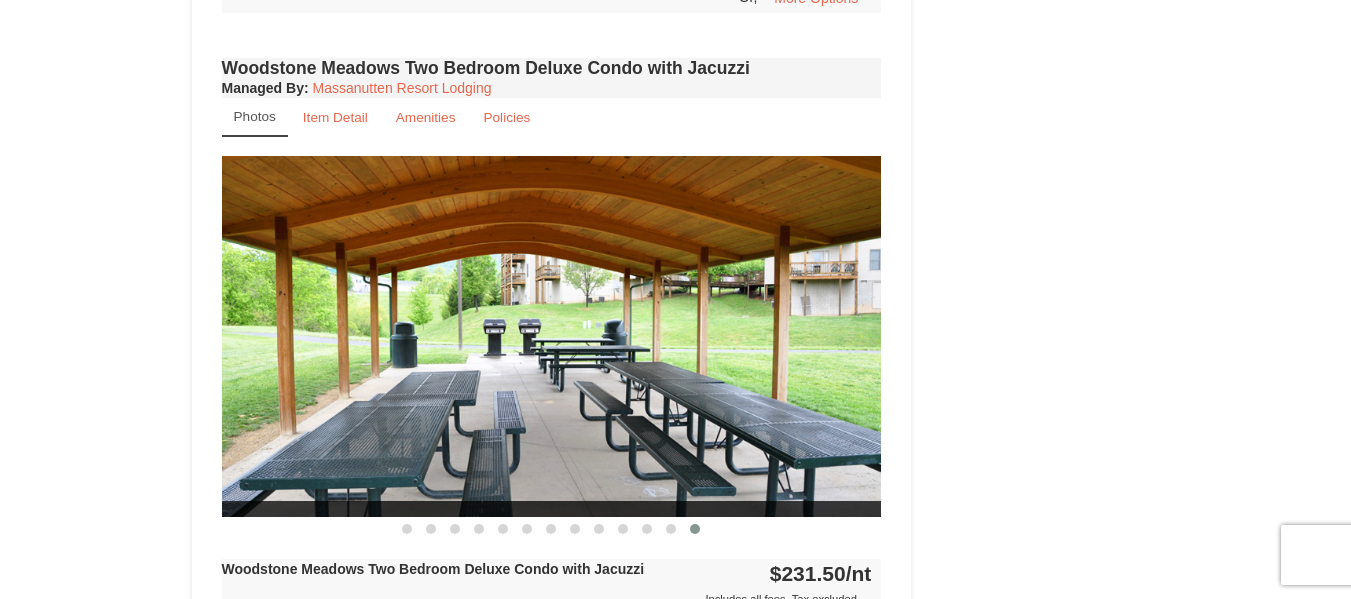 click at bounding box center (552, 336) 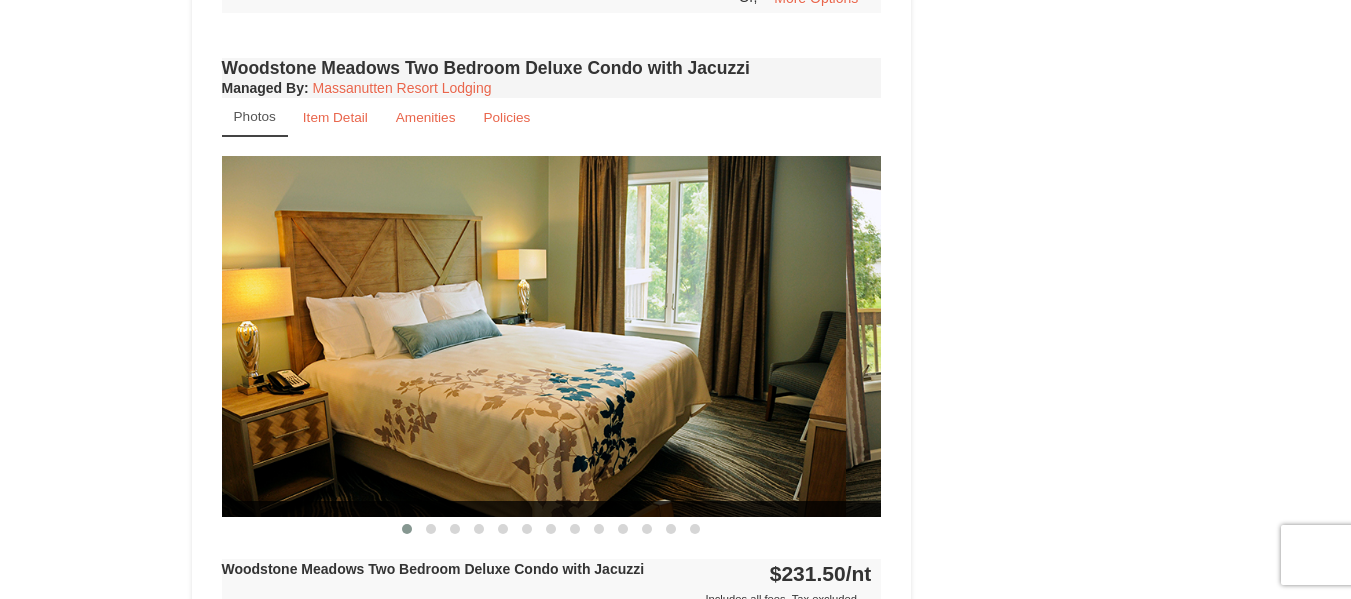 click at bounding box center (4476, 336) 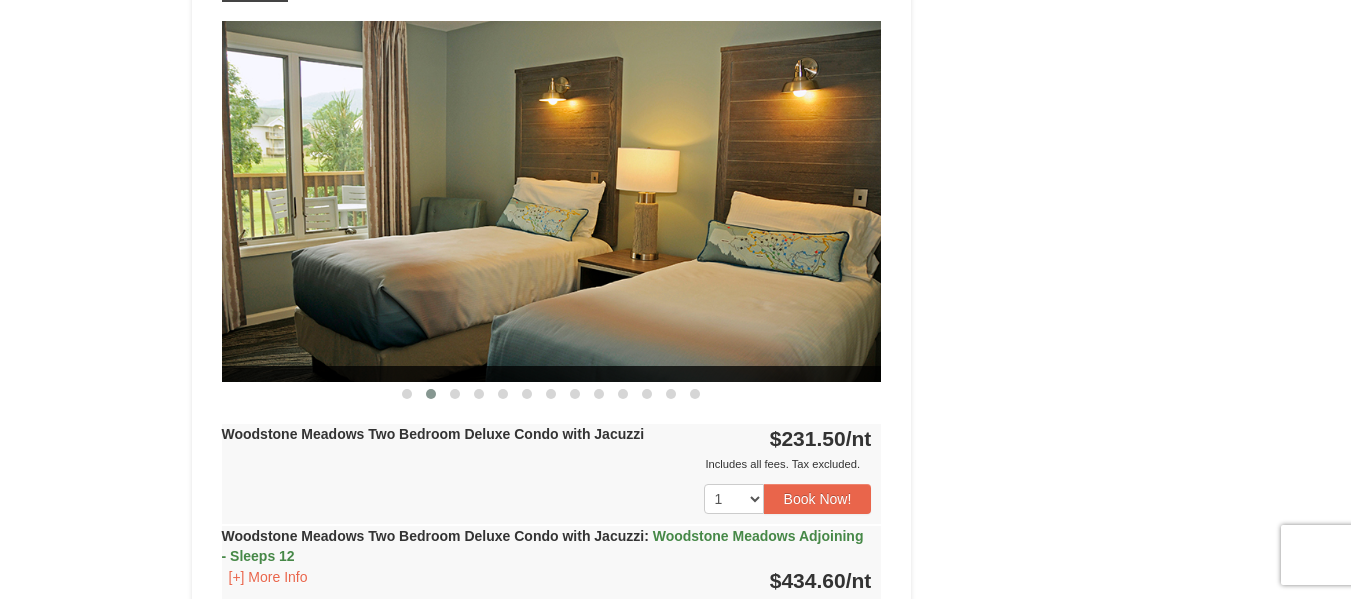 scroll, scrollTop: 2400, scrollLeft: 0, axis: vertical 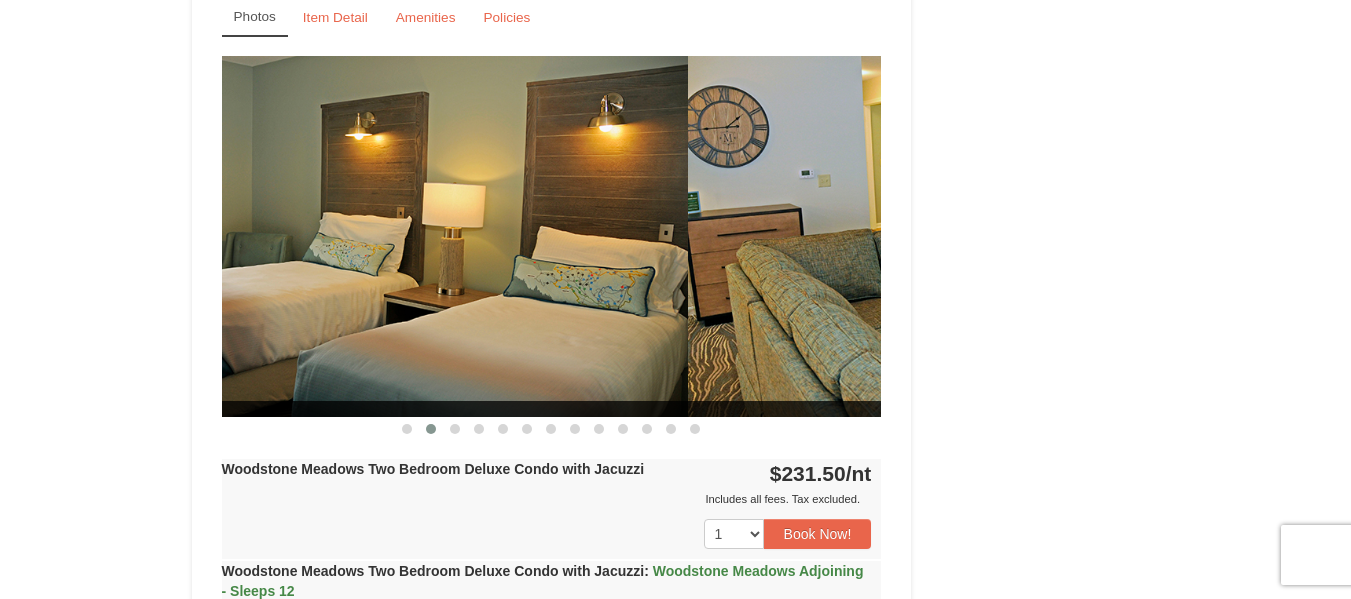 click at bounding box center [358, 236] 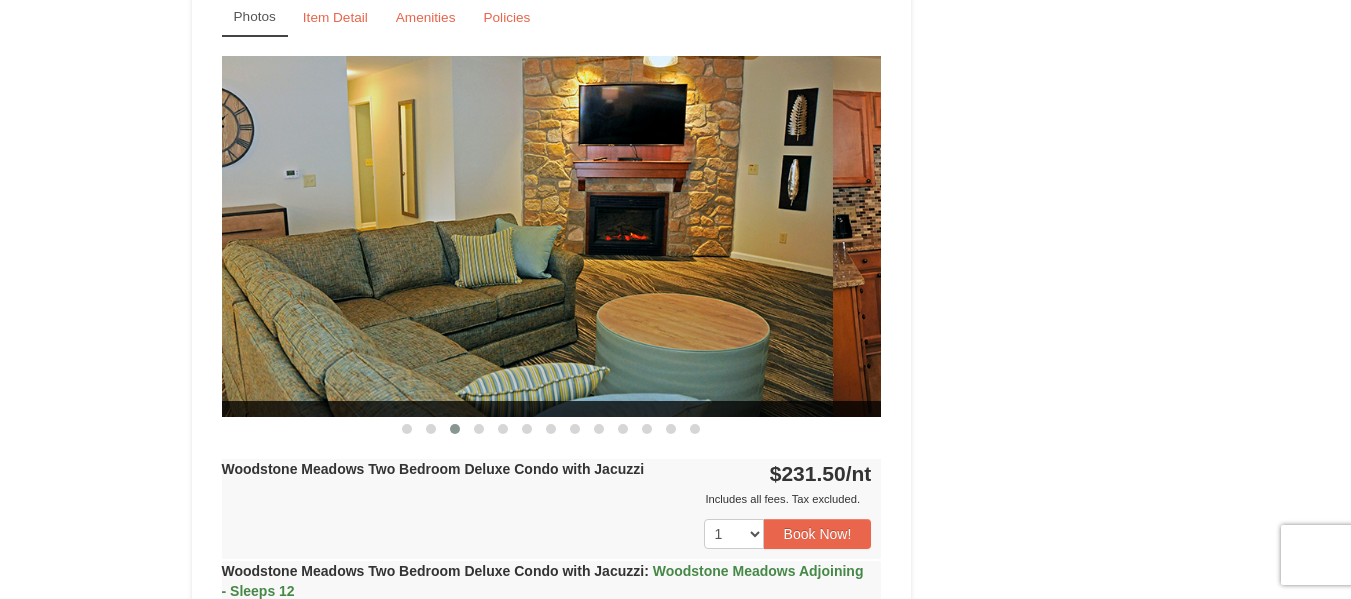 click at bounding box center (503, 236) 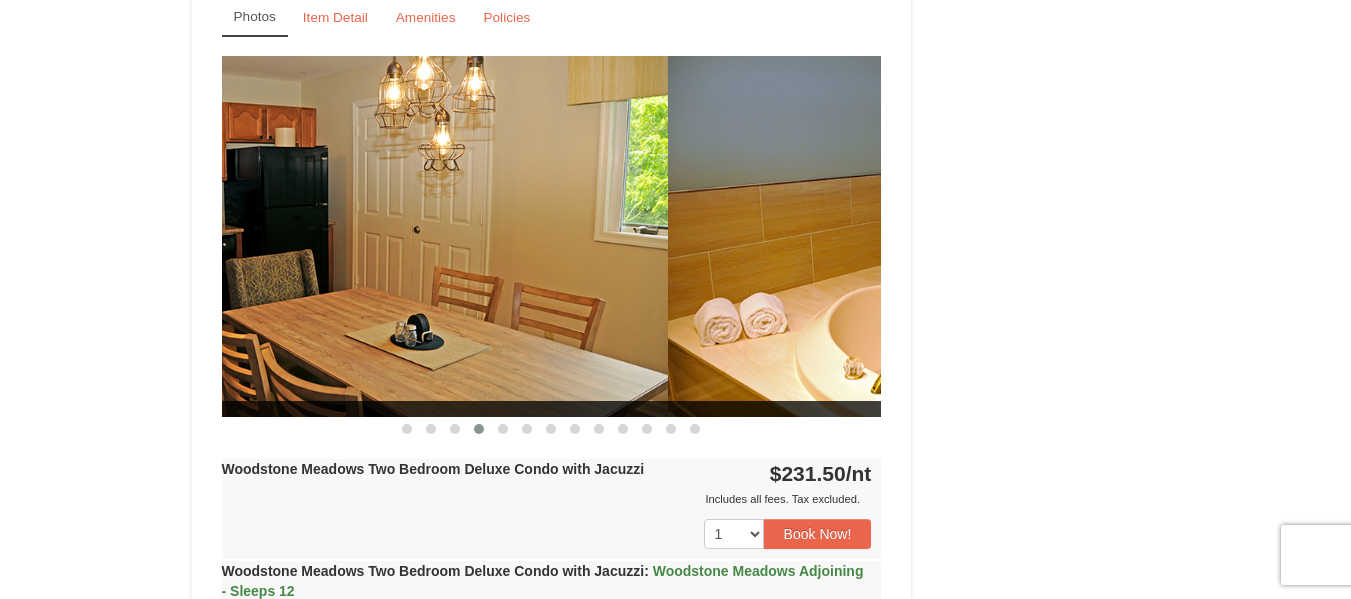 drag, startPoint x: 735, startPoint y: 300, endPoint x: 427, endPoint y: 300, distance: 308 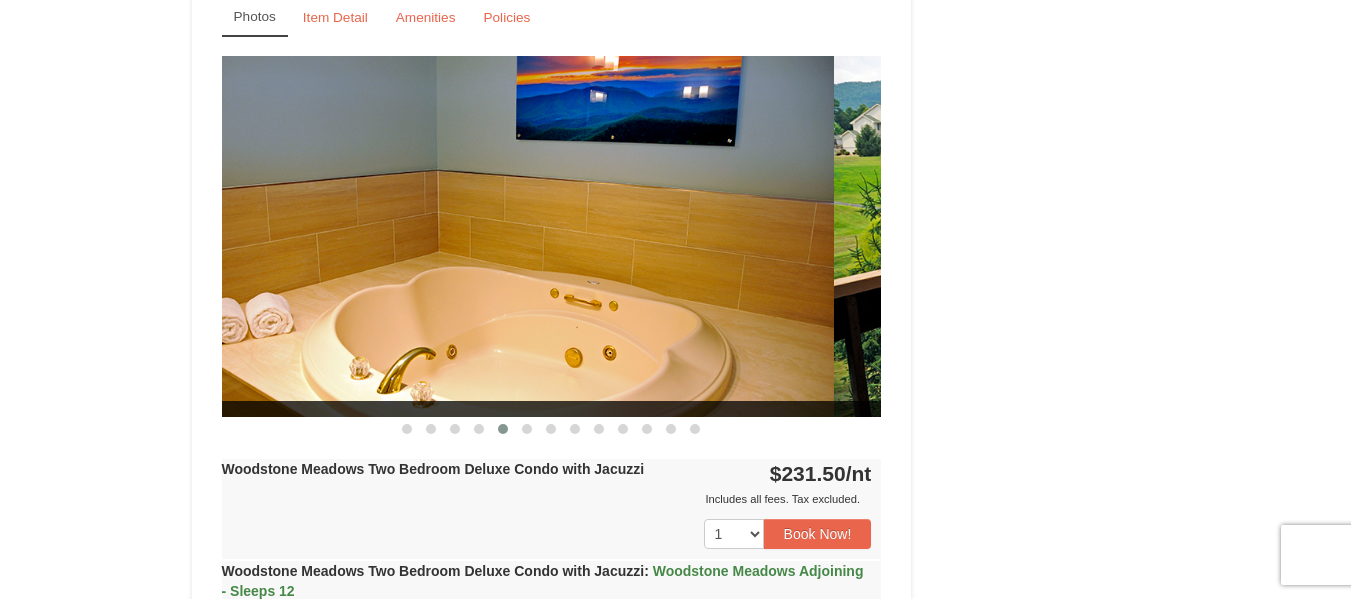 drag, startPoint x: 643, startPoint y: 297, endPoint x: 472, endPoint y: 297, distance: 171 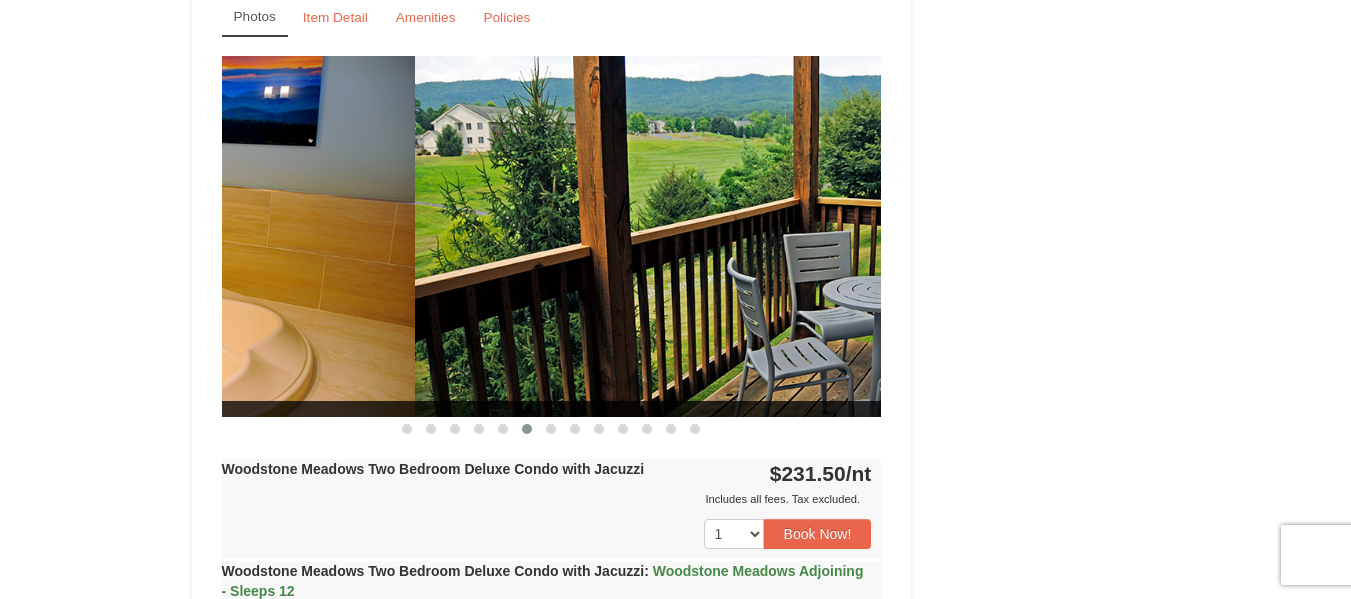 drag, startPoint x: 486, startPoint y: 295, endPoint x: 700, endPoint y: 290, distance: 214.05841 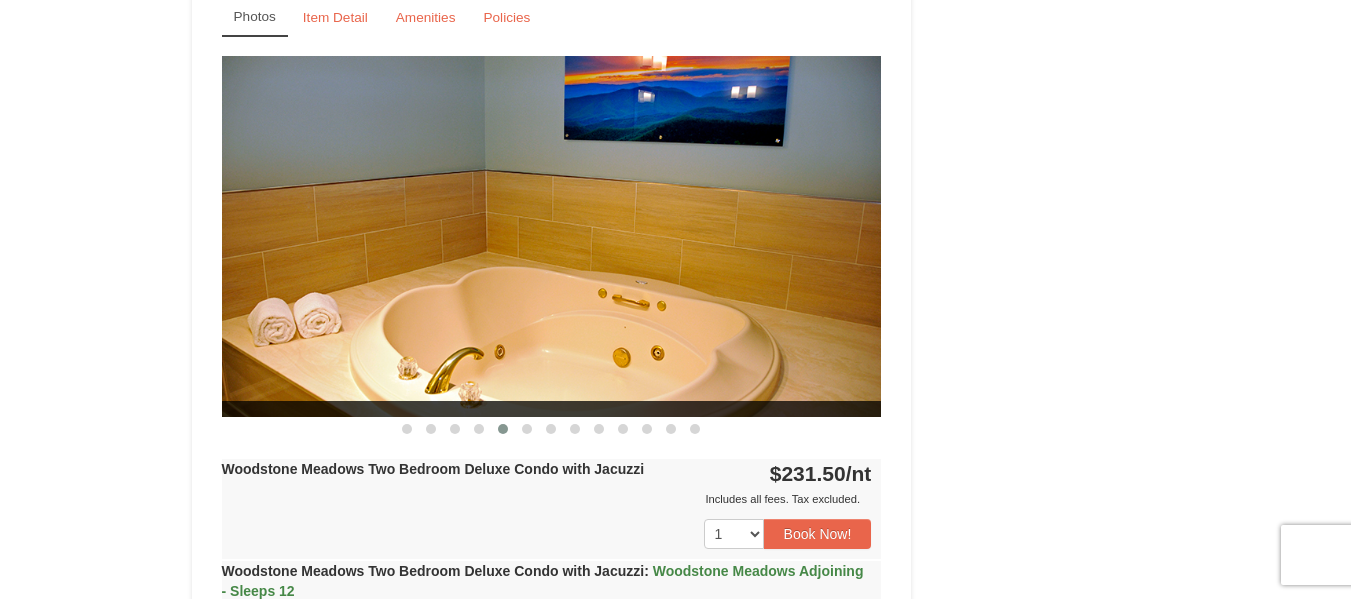 click at bounding box center (552, 236) 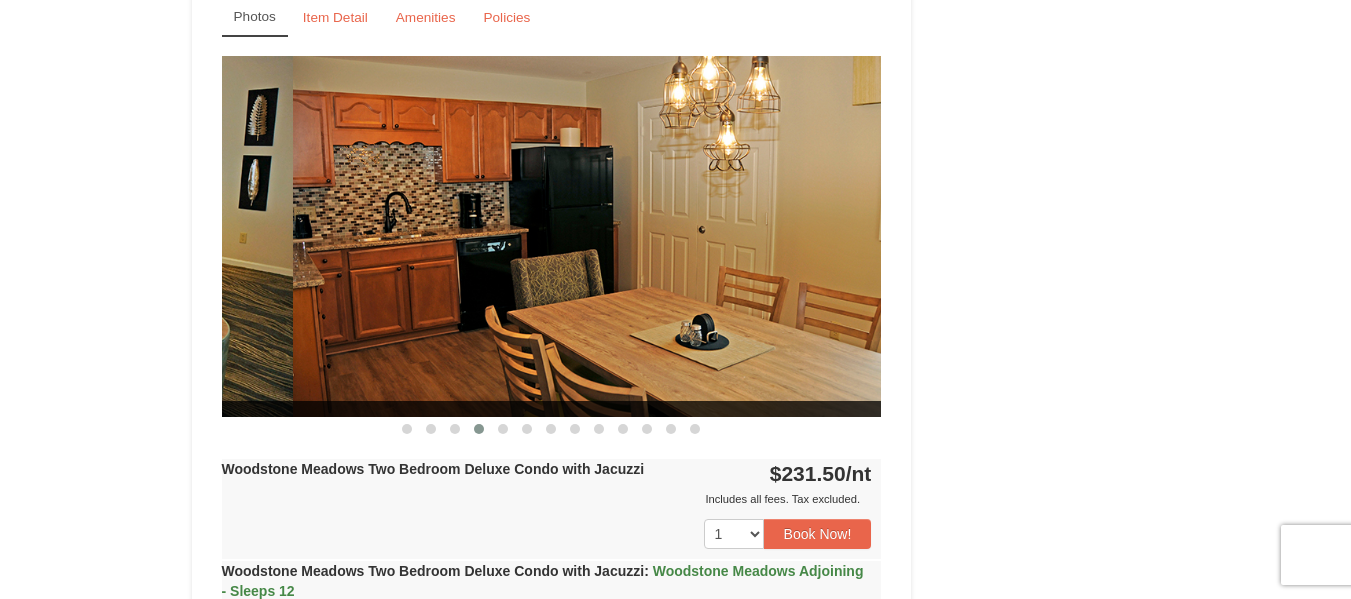 click at bounding box center [623, 236] 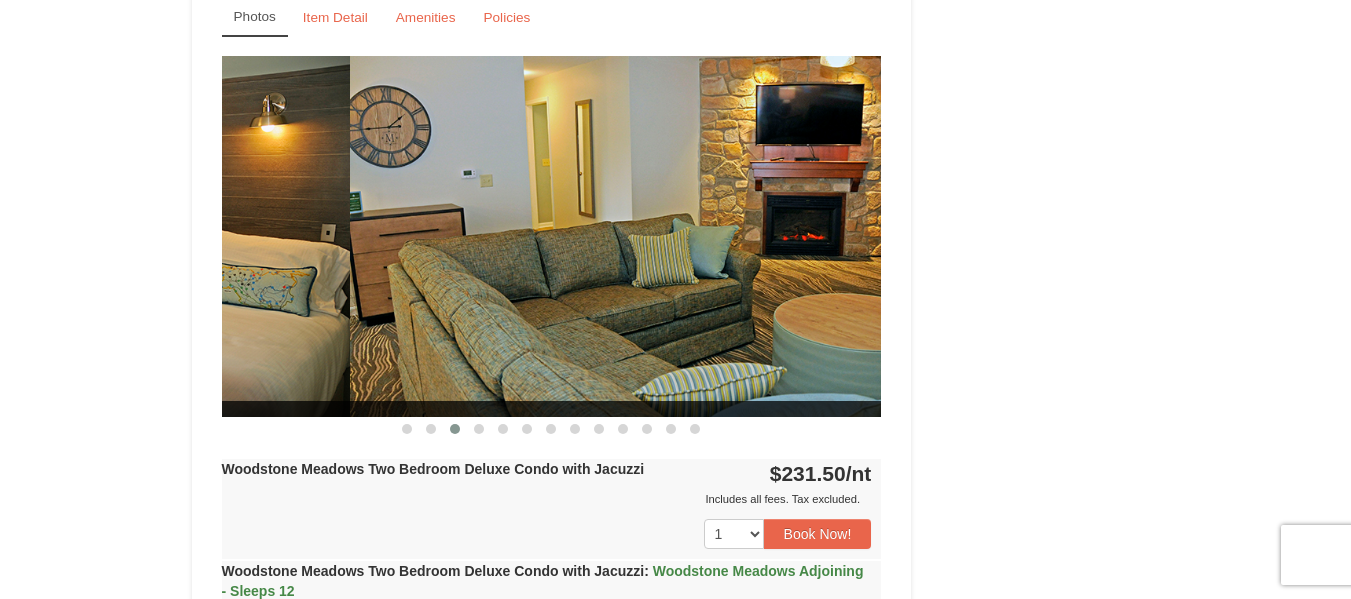 click at bounding box center [680, 236] 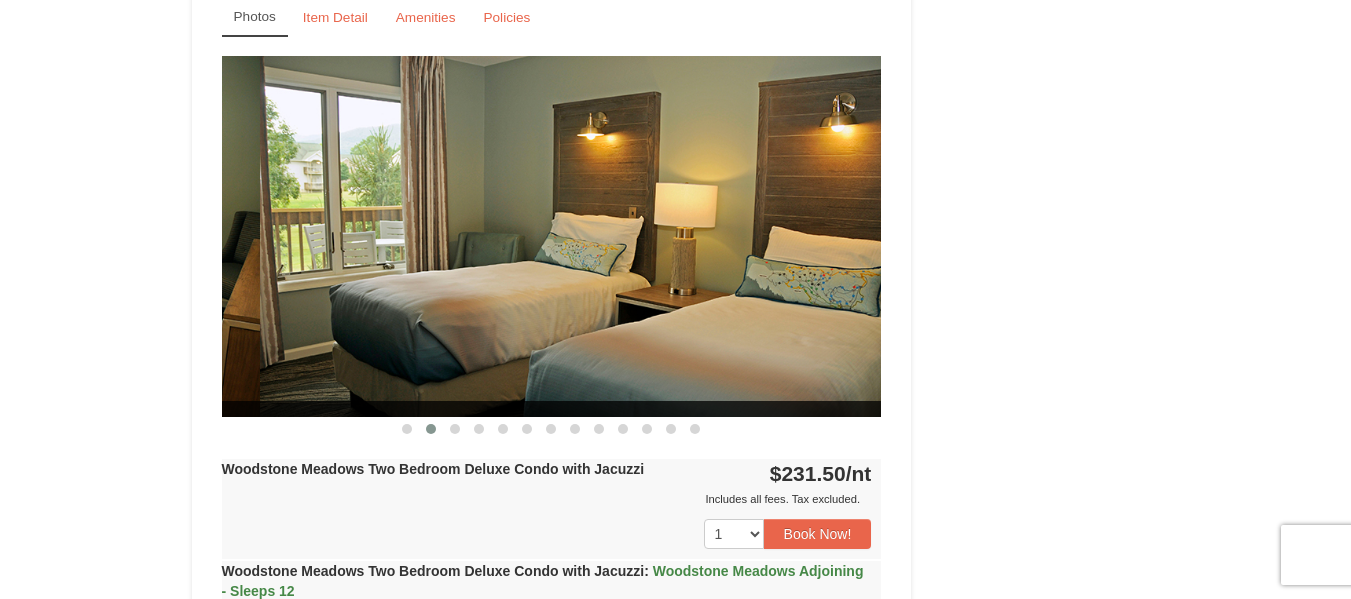 click at bounding box center (590, 236) 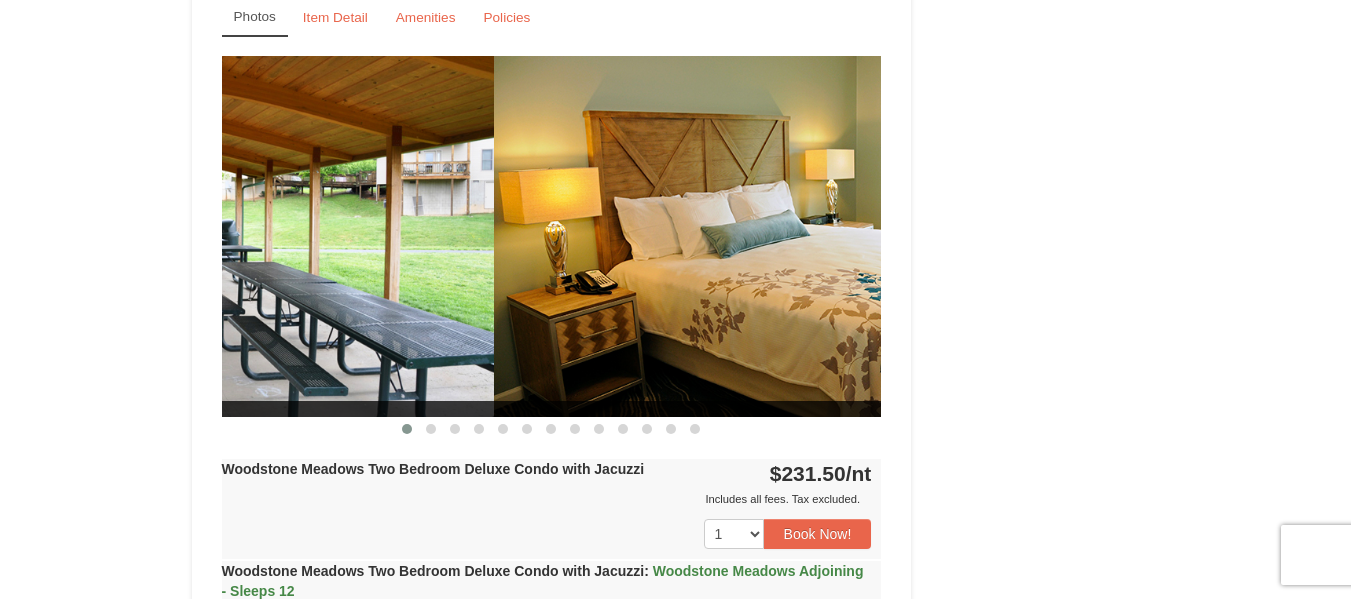 click at bounding box center (-3796, 236) 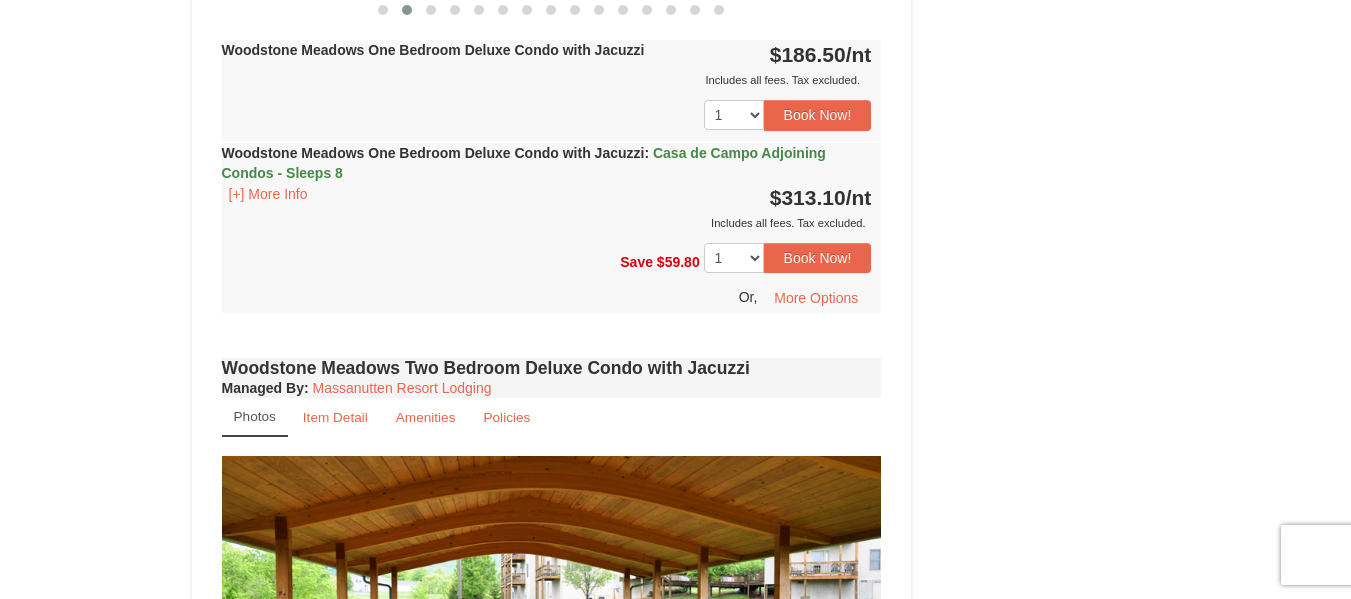 scroll, scrollTop: 1900, scrollLeft: 0, axis: vertical 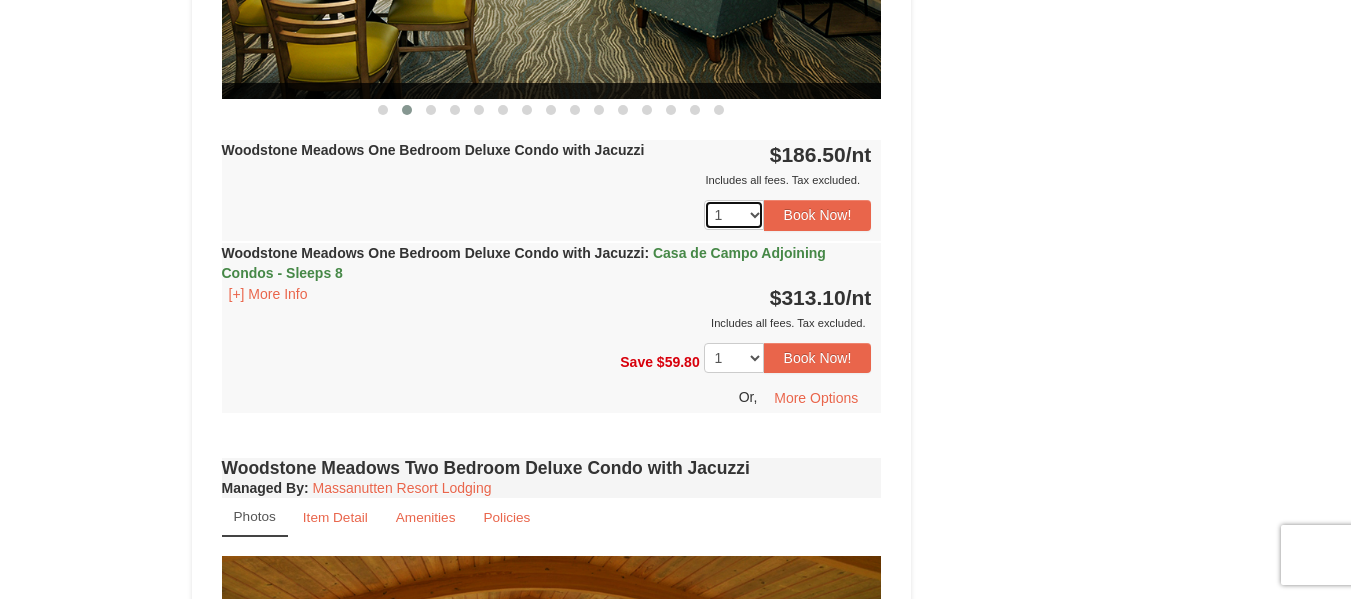 click on "1
2
3
4
5
6
7
8
9
10
11
12
13
14 15 16 17 18" at bounding box center [734, 215] 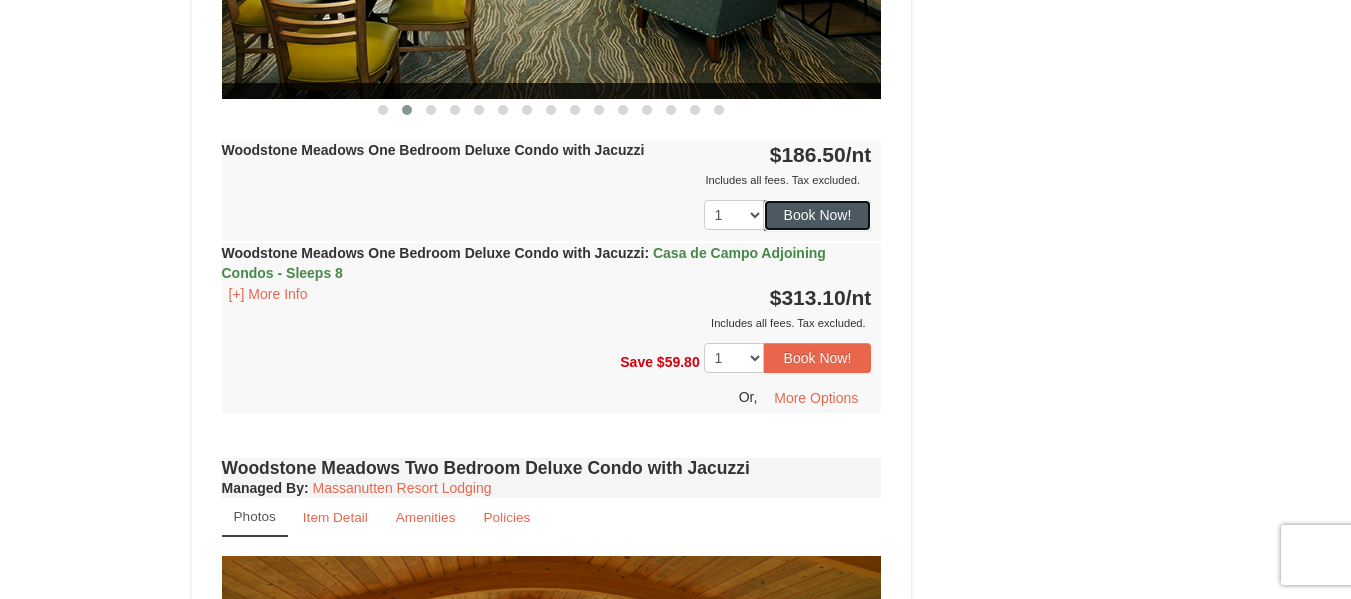 click on "Book Now!" at bounding box center (818, 215) 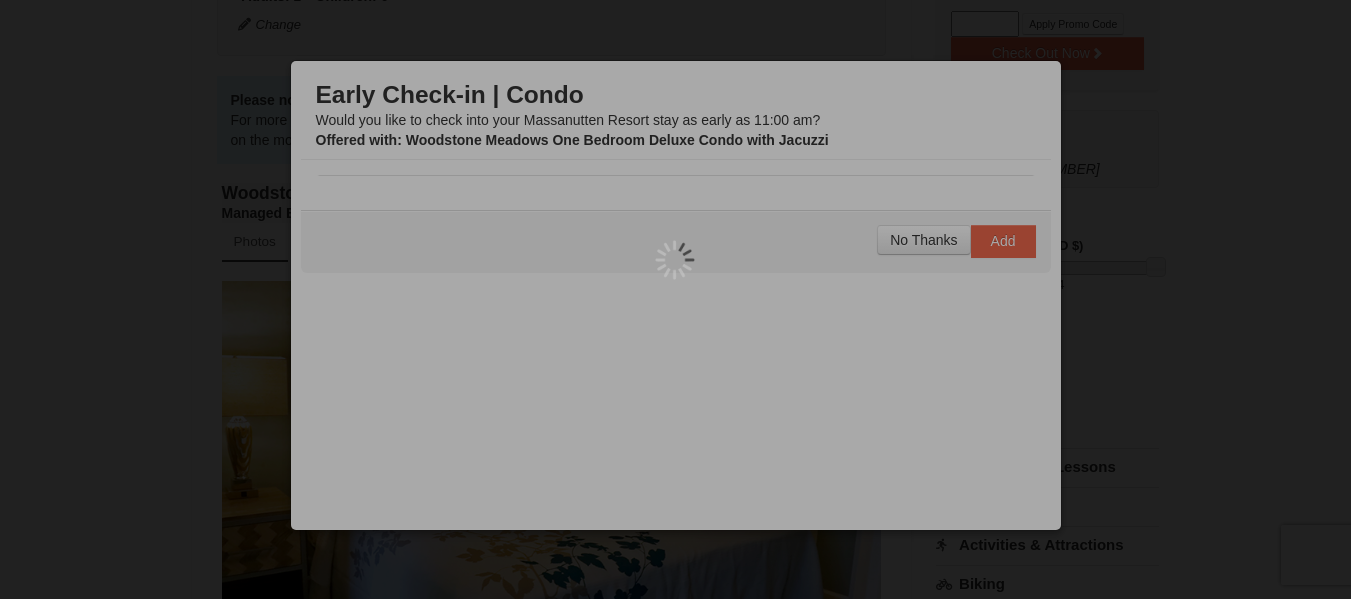 scroll, scrollTop: 195, scrollLeft: 0, axis: vertical 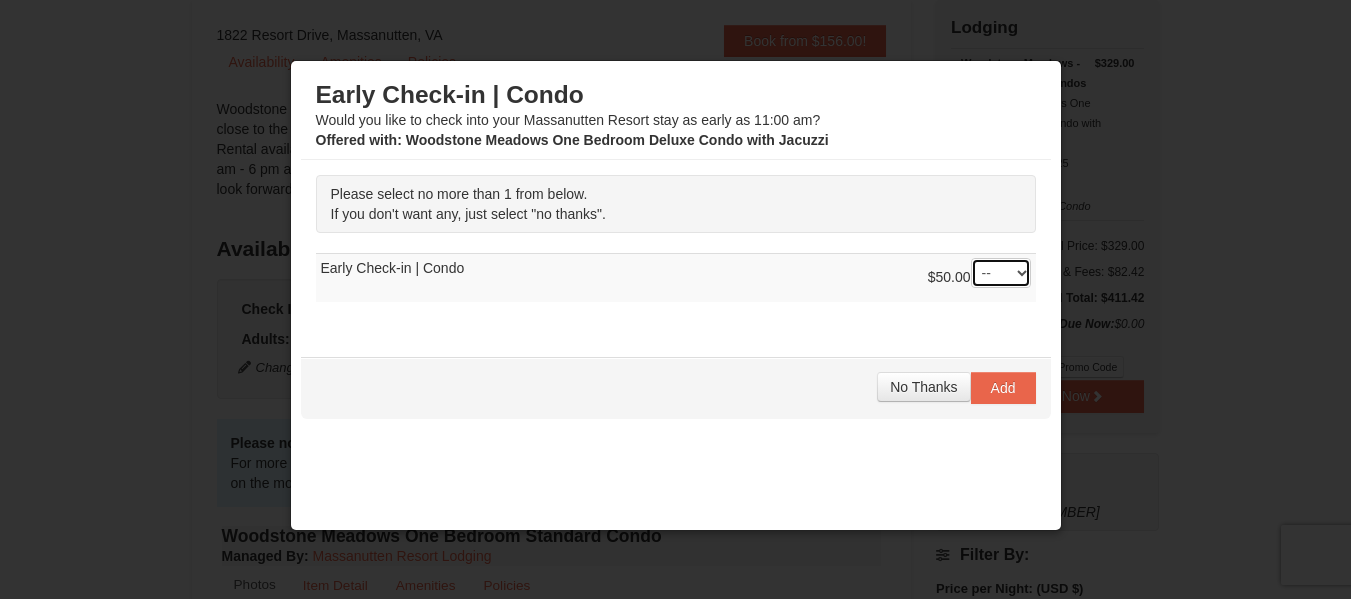 click on "--
01" at bounding box center (1001, 273) 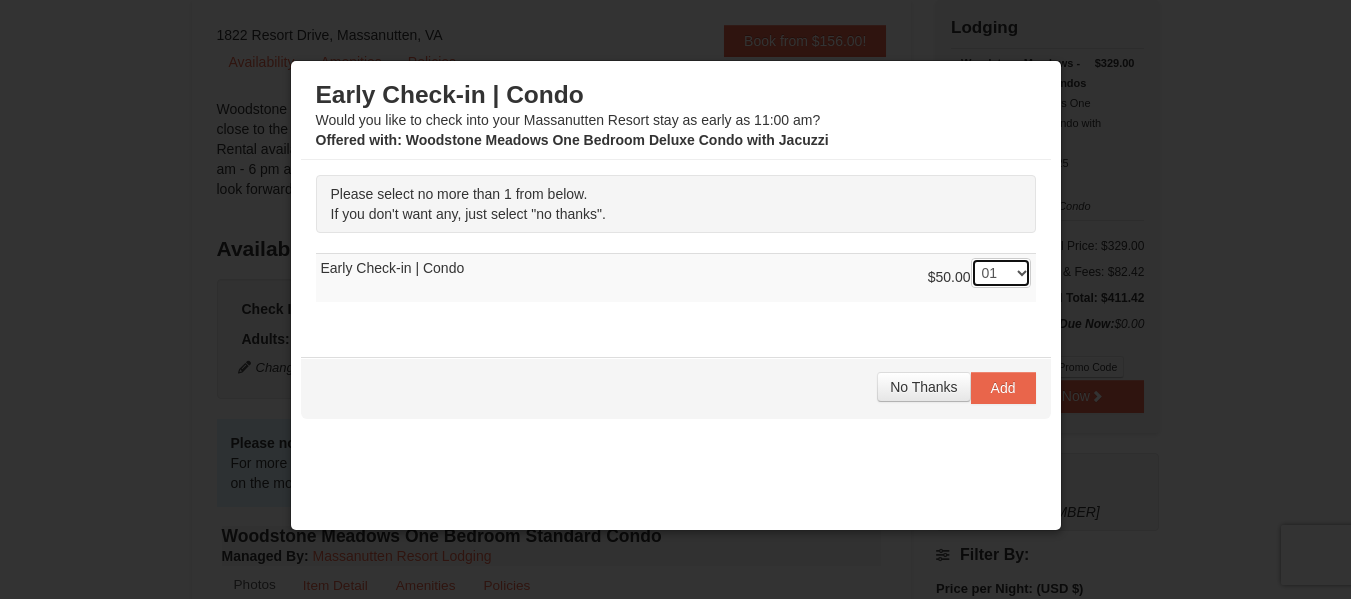 click on "--
01" at bounding box center [1001, 273] 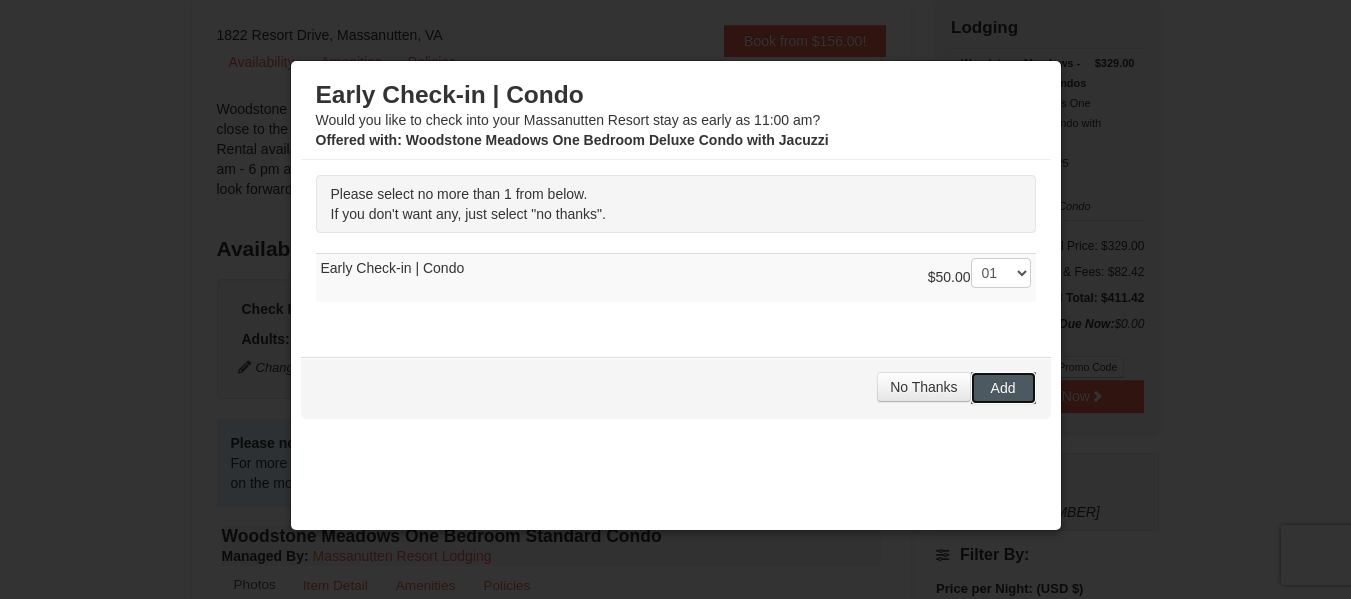 click on "Add" at bounding box center [1003, 388] 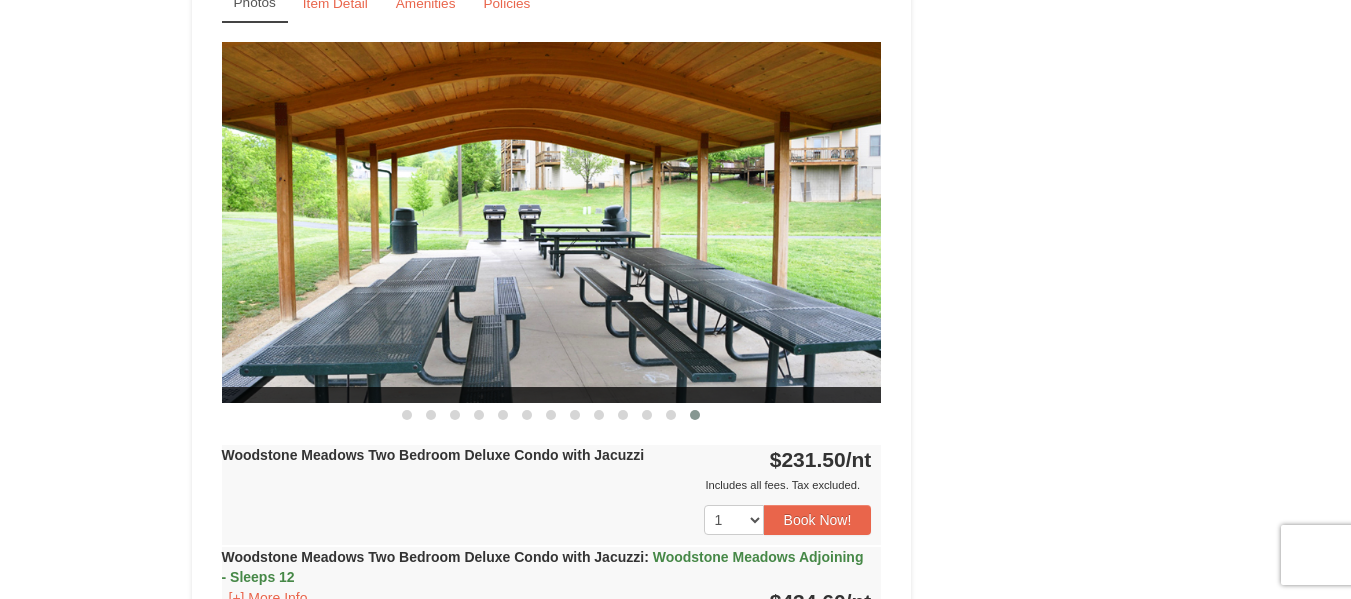 scroll, scrollTop: 2595, scrollLeft: 0, axis: vertical 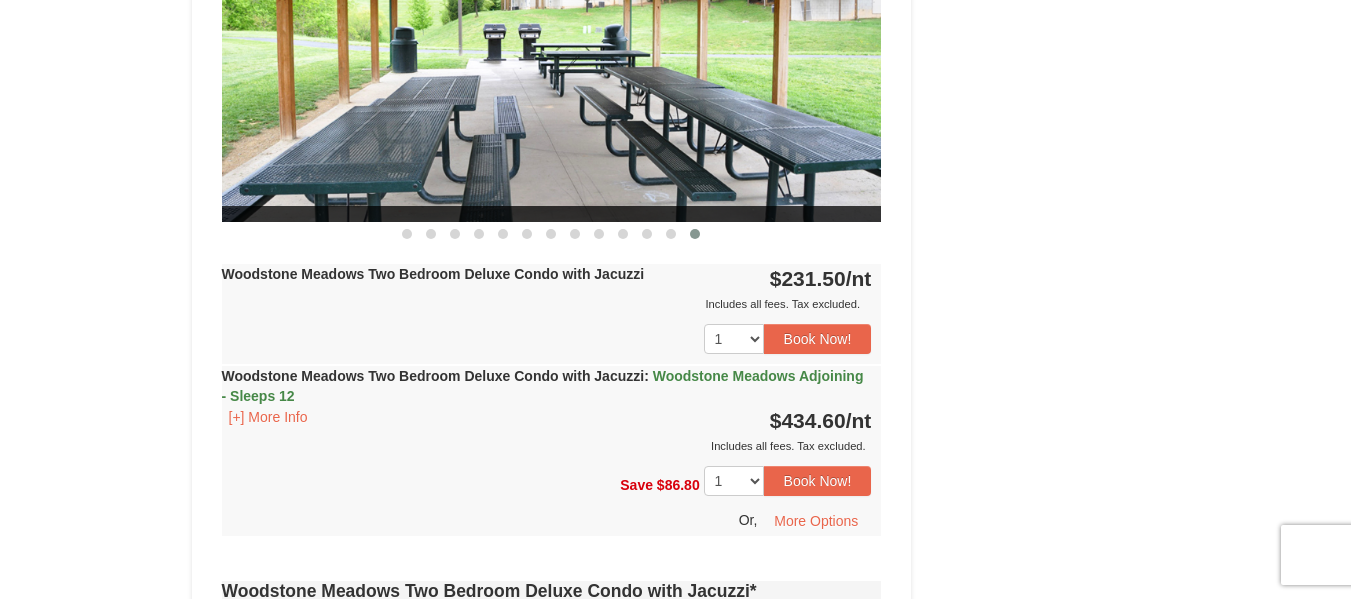click on "Woodstone Meadows Two Bedroom Deluxe Condo with Jacuzzi" at bounding box center [433, 274] 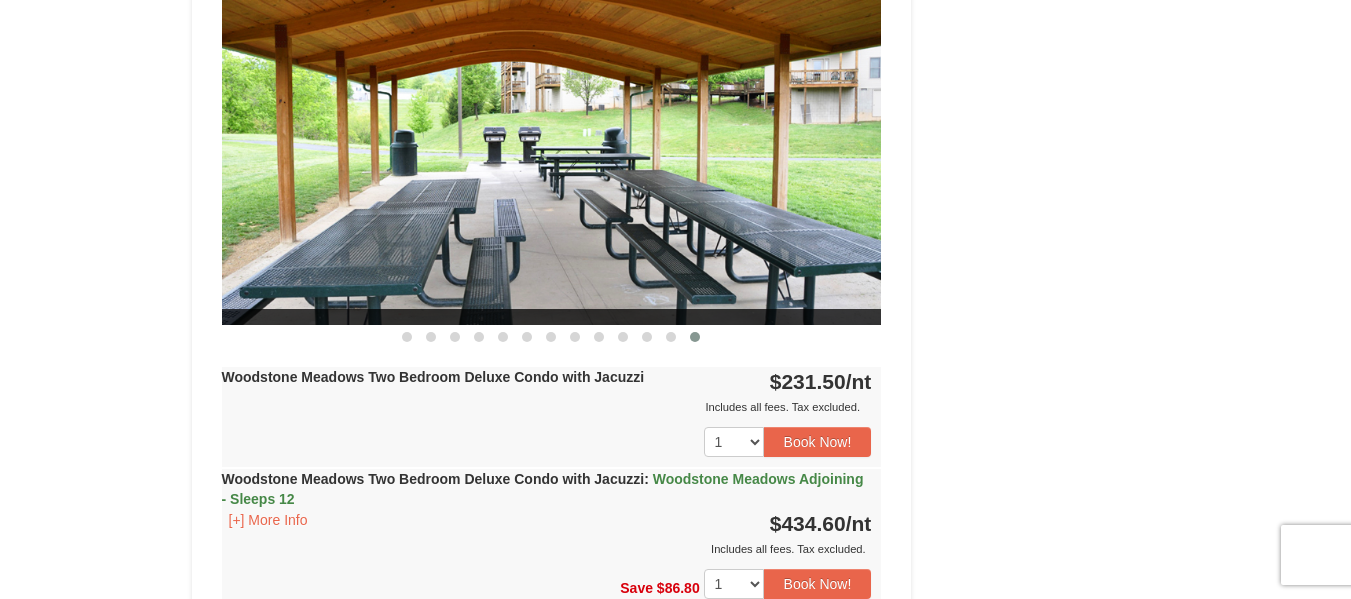 scroll, scrollTop: 2395, scrollLeft: 0, axis: vertical 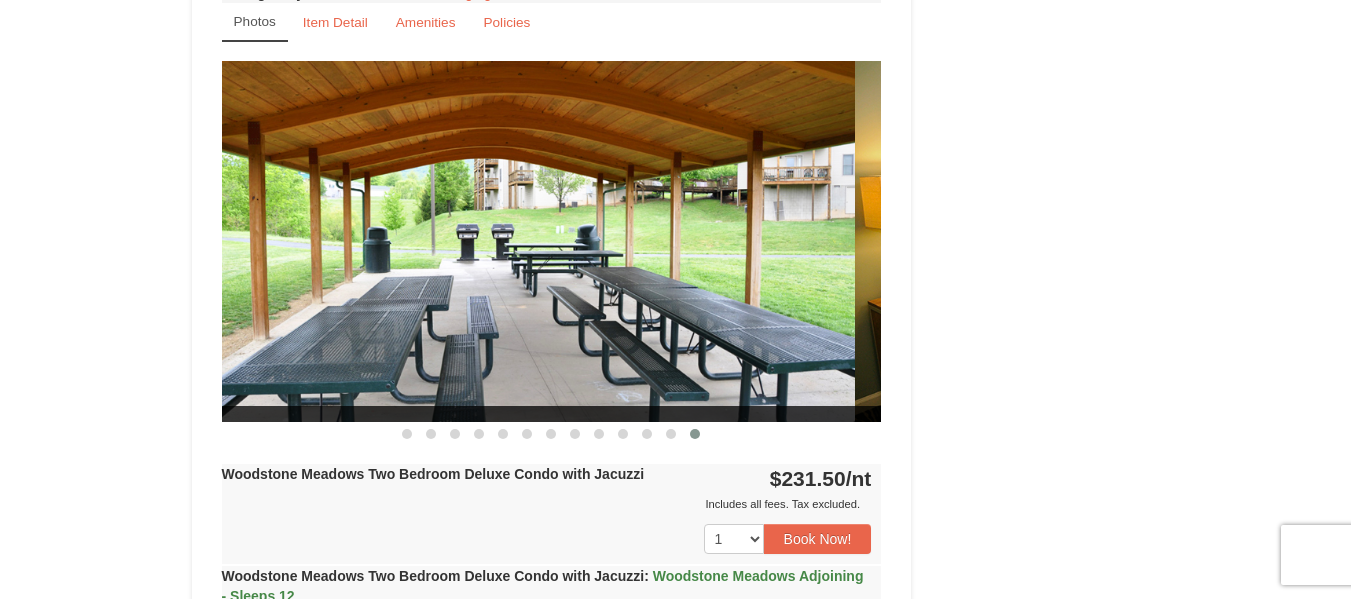 drag, startPoint x: 638, startPoint y: 298, endPoint x: 458, endPoint y: 298, distance: 180 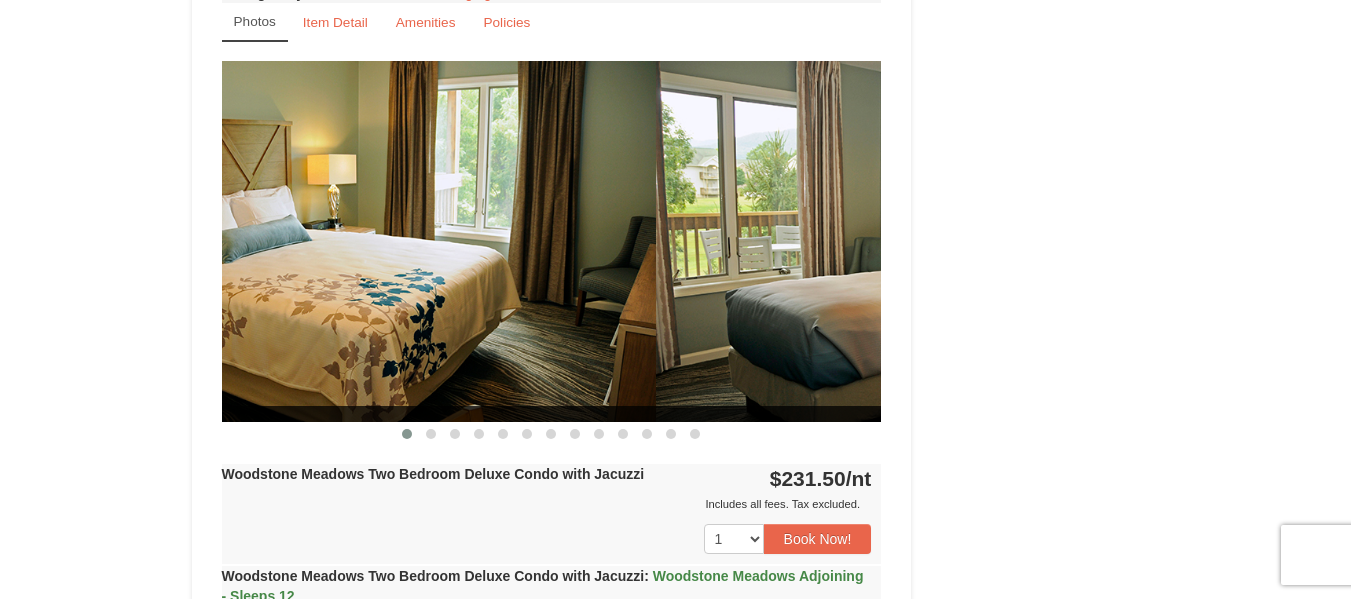 drag, startPoint x: 640, startPoint y: 298, endPoint x: 264, endPoint y: 286, distance: 376.19144 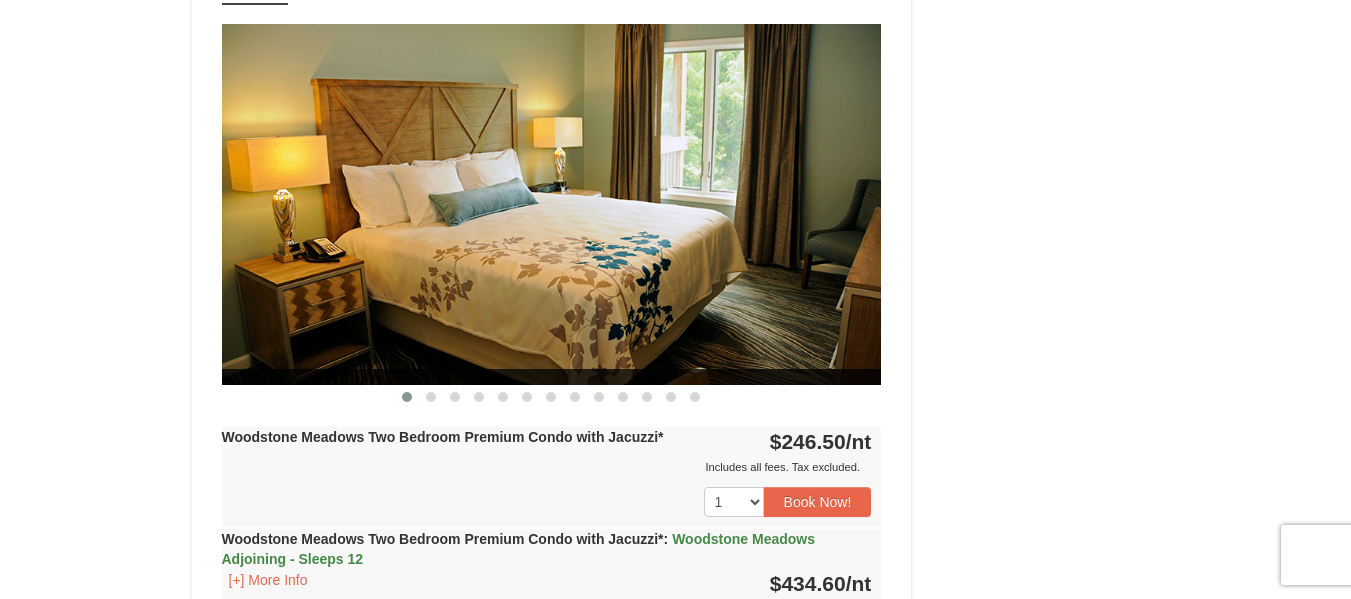 scroll, scrollTop: 4895, scrollLeft: 0, axis: vertical 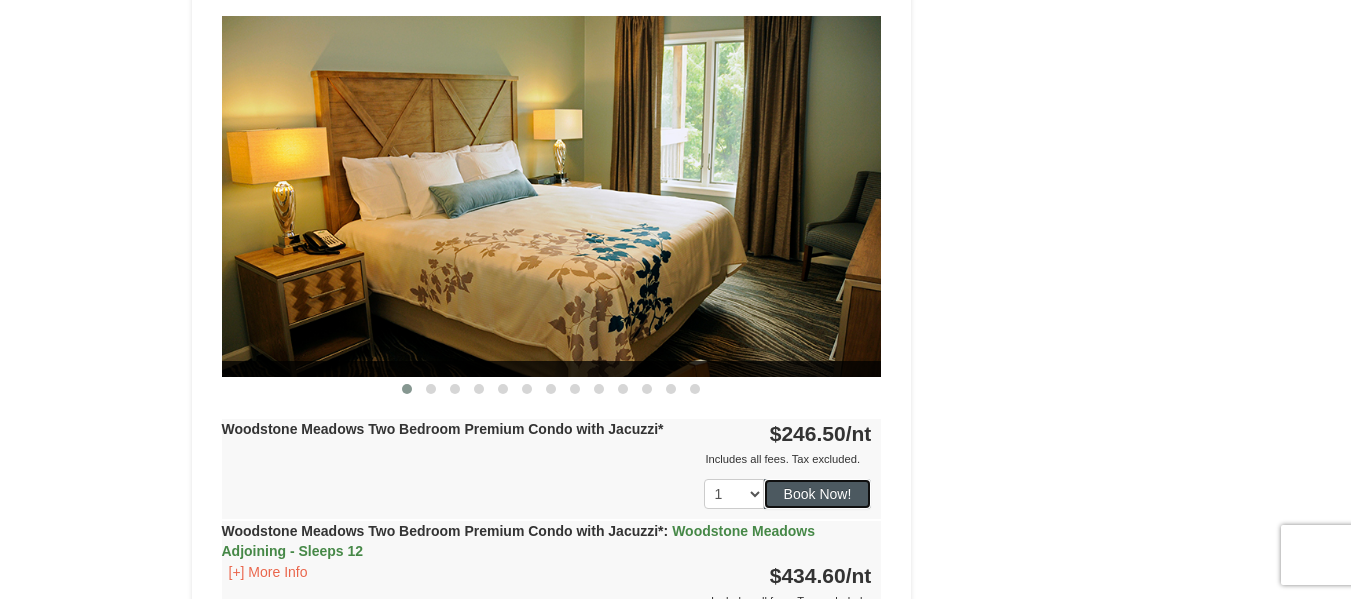 click on "Book Now!" at bounding box center (818, 494) 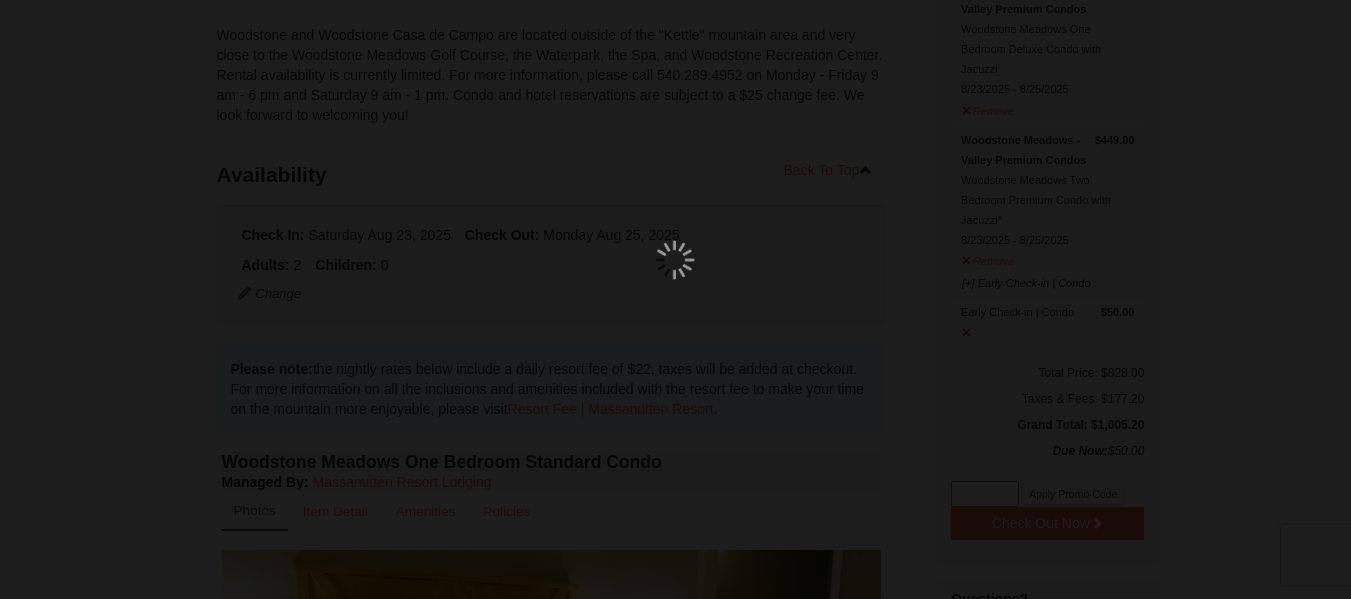 scroll, scrollTop: 195, scrollLeft: 0, axis: vertical 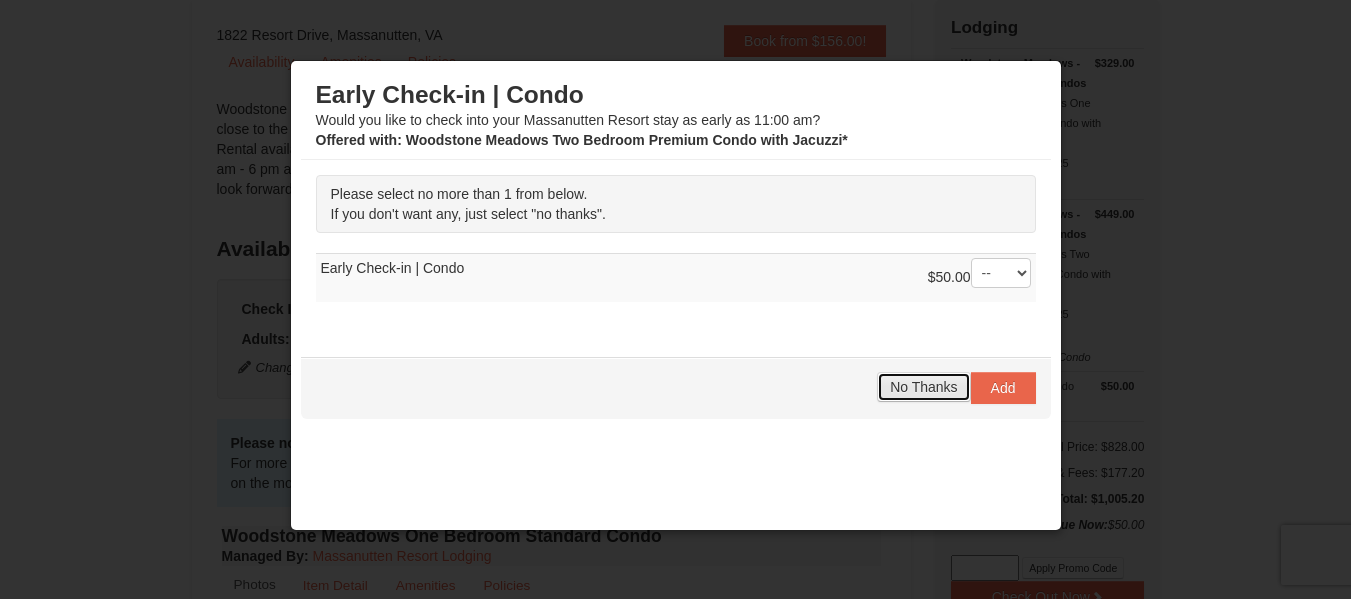 click on "No Thanks" at bounding box center [923, 387] 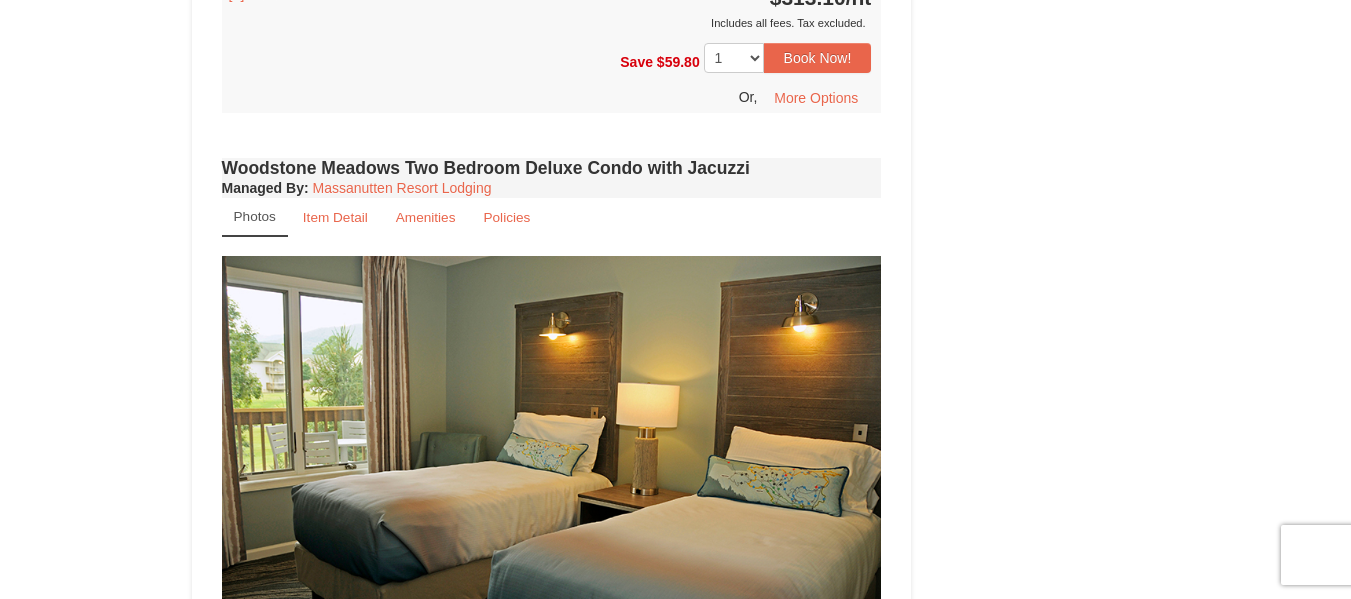 scroll, scrollTop: 2500, scrollLeft: 0, axis: vertical 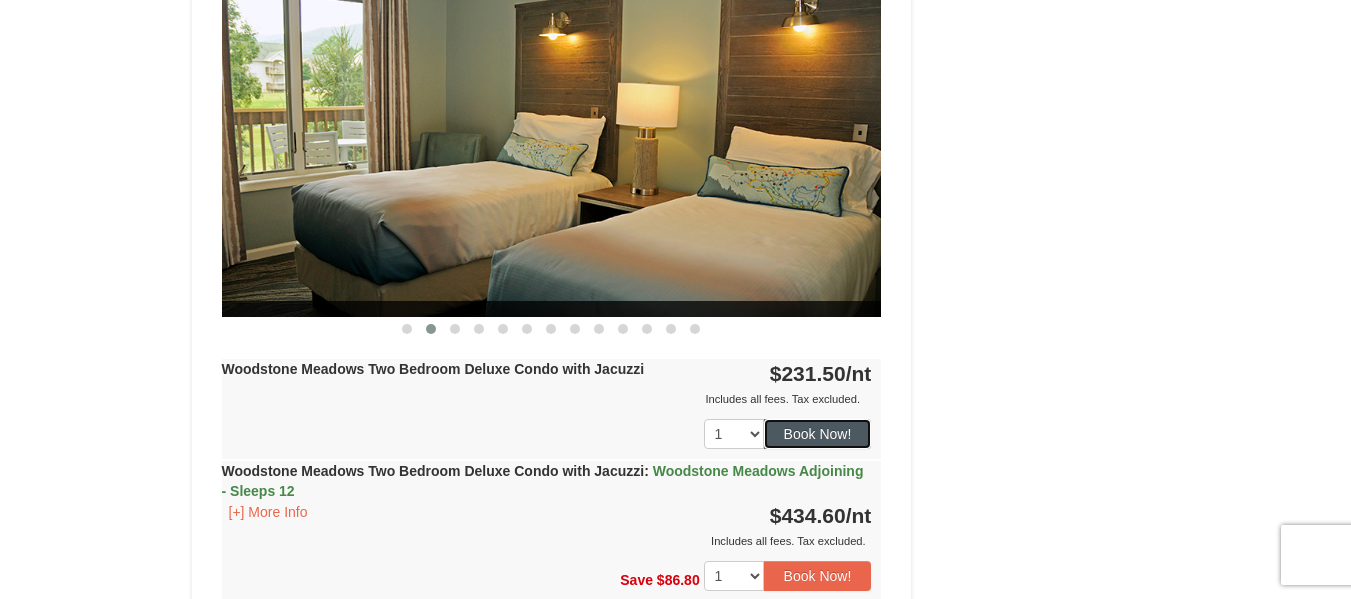 click on "Book Now!" at bounding box center (818, 434) 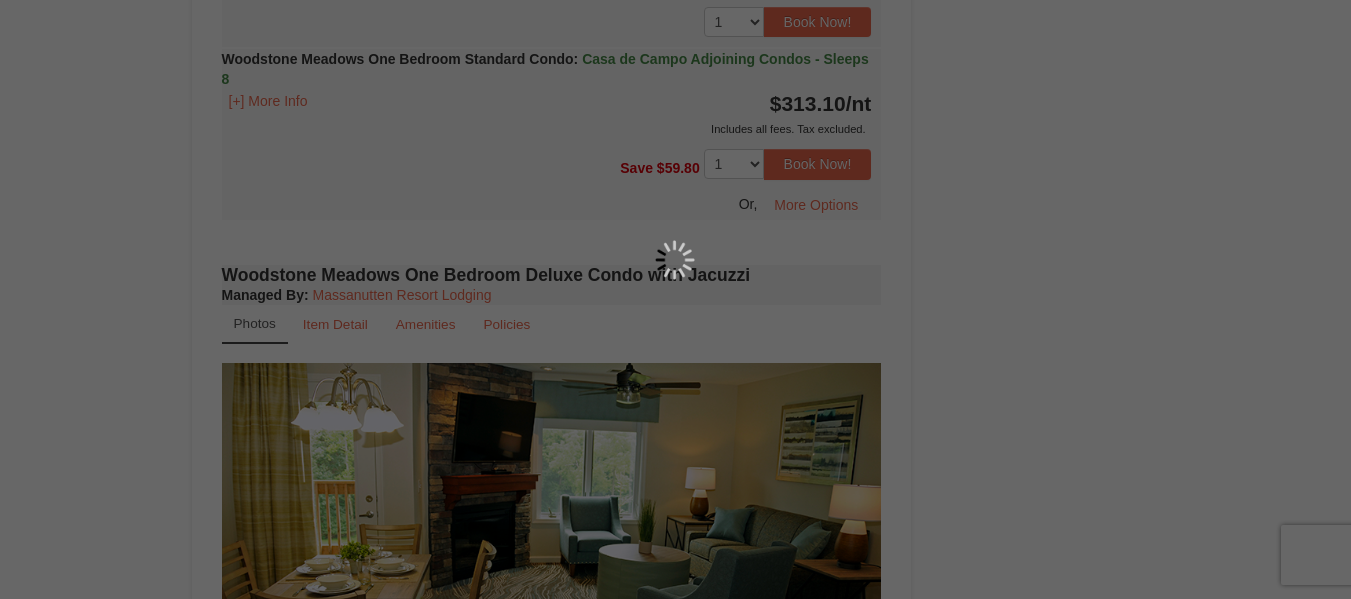 scroll, scrollTop: 195, scrollLeft: 0, axis: vertical 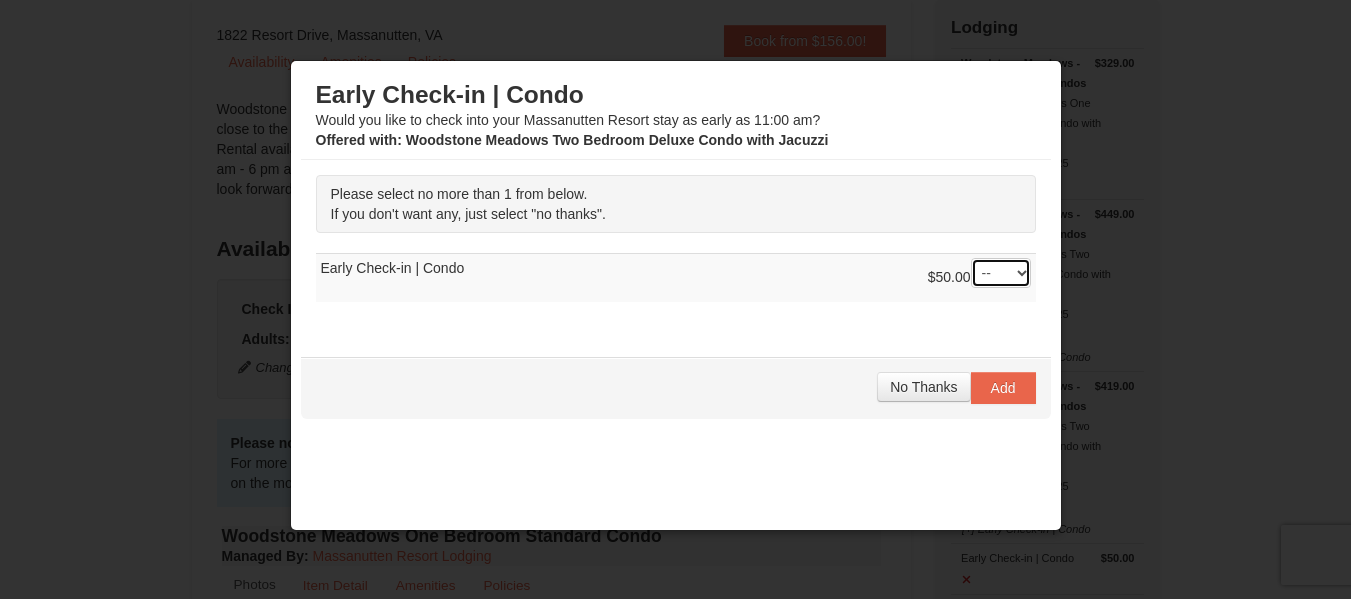 click on "--
01" at bounding box center (1001, 273) 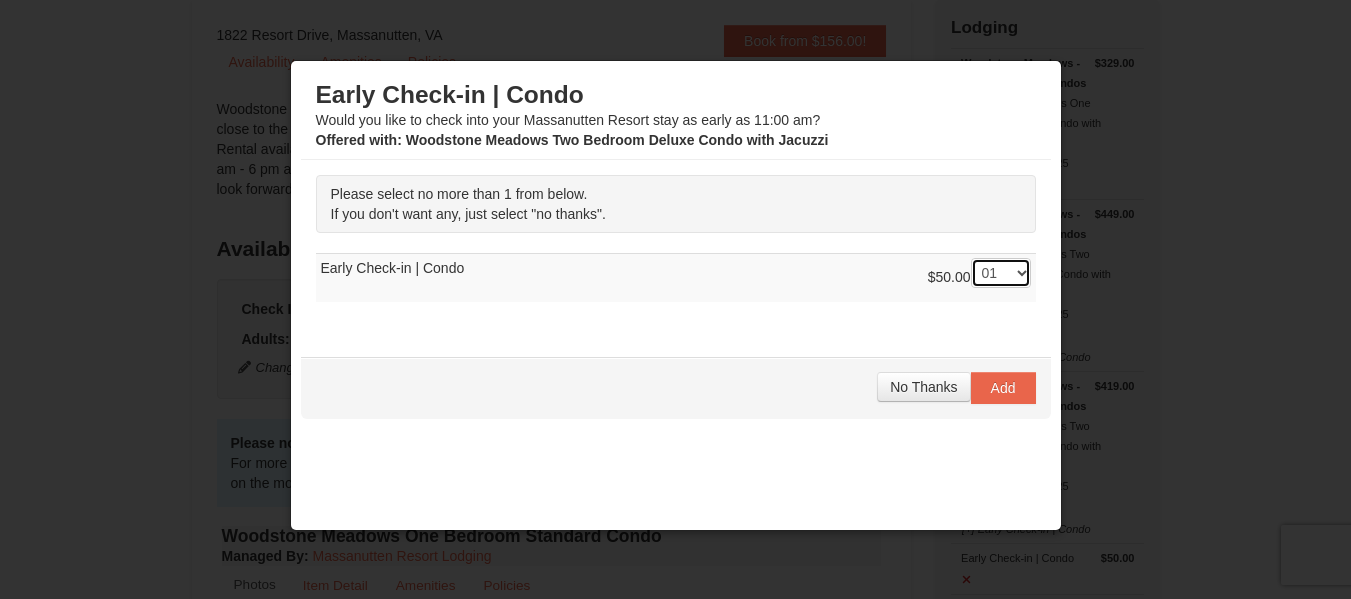 click on "--
01" at bounding box center [1001, 273] 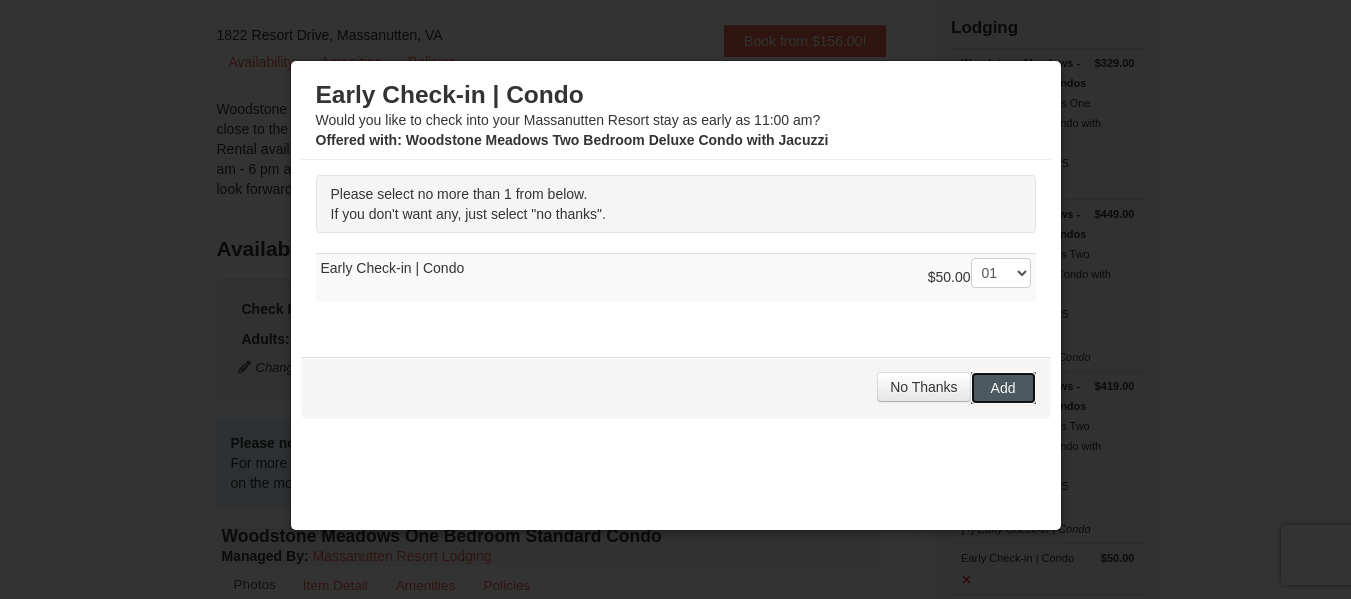 click on "Add" at bounding box center (1003, 388) 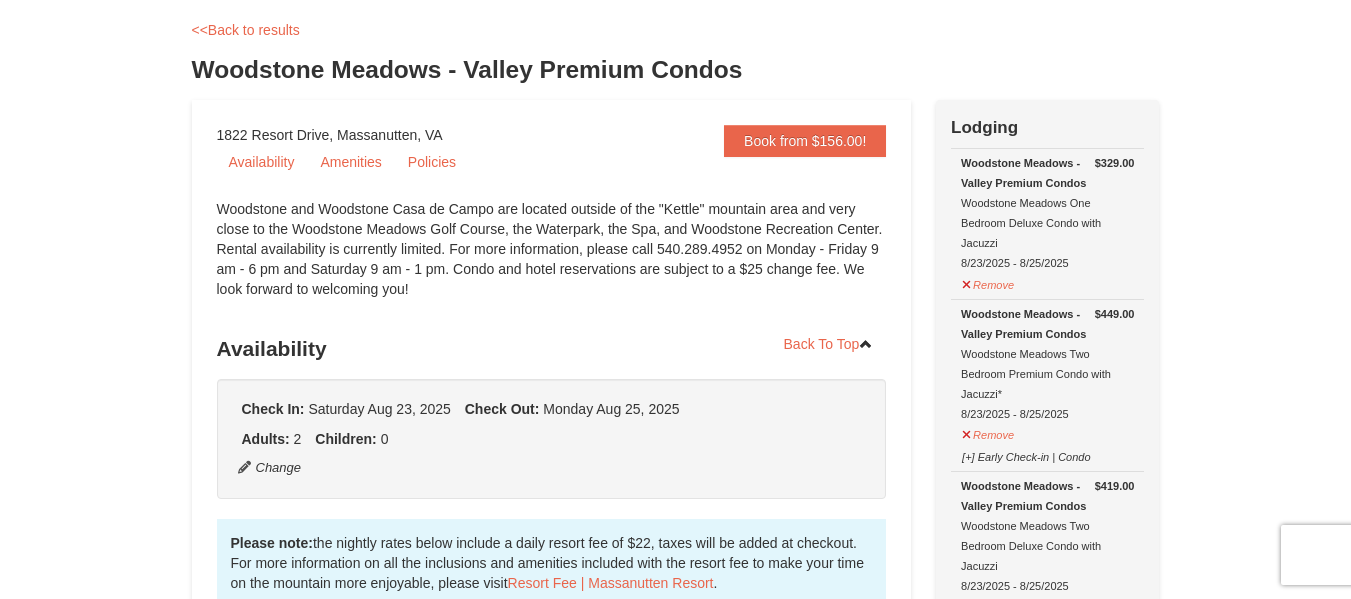 scroll, scrollTop: 200, scrollLeft: 0, axis: vertical 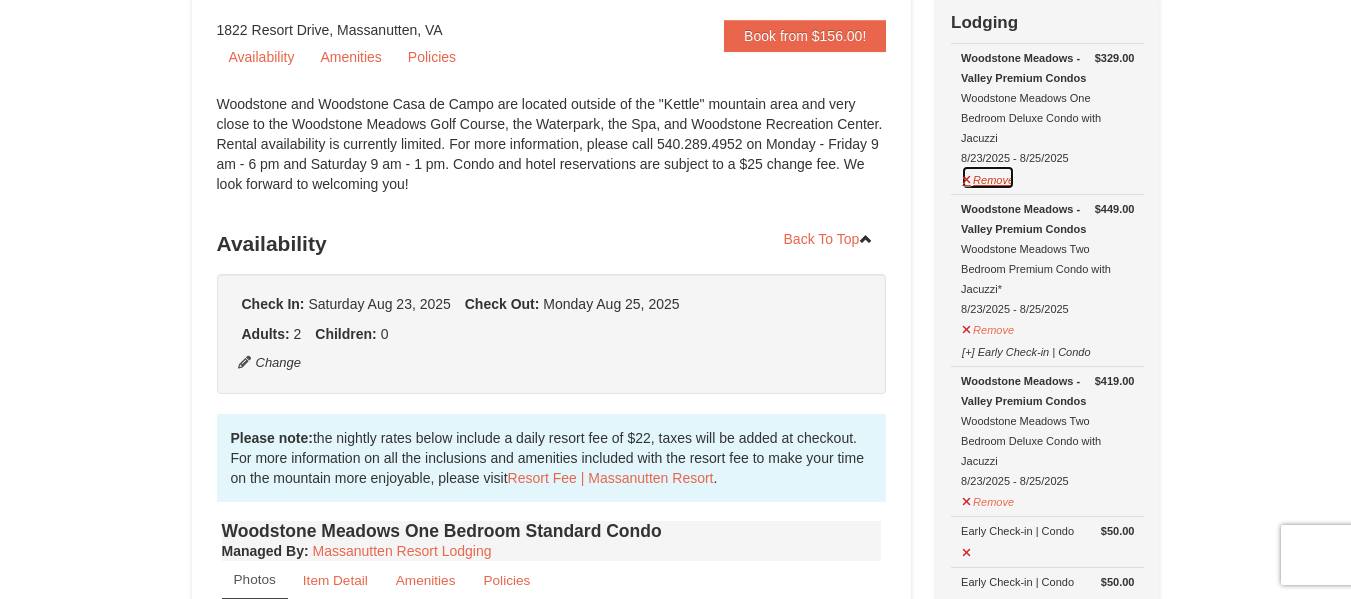 click on "Remove" at bounding box center [988, 177] 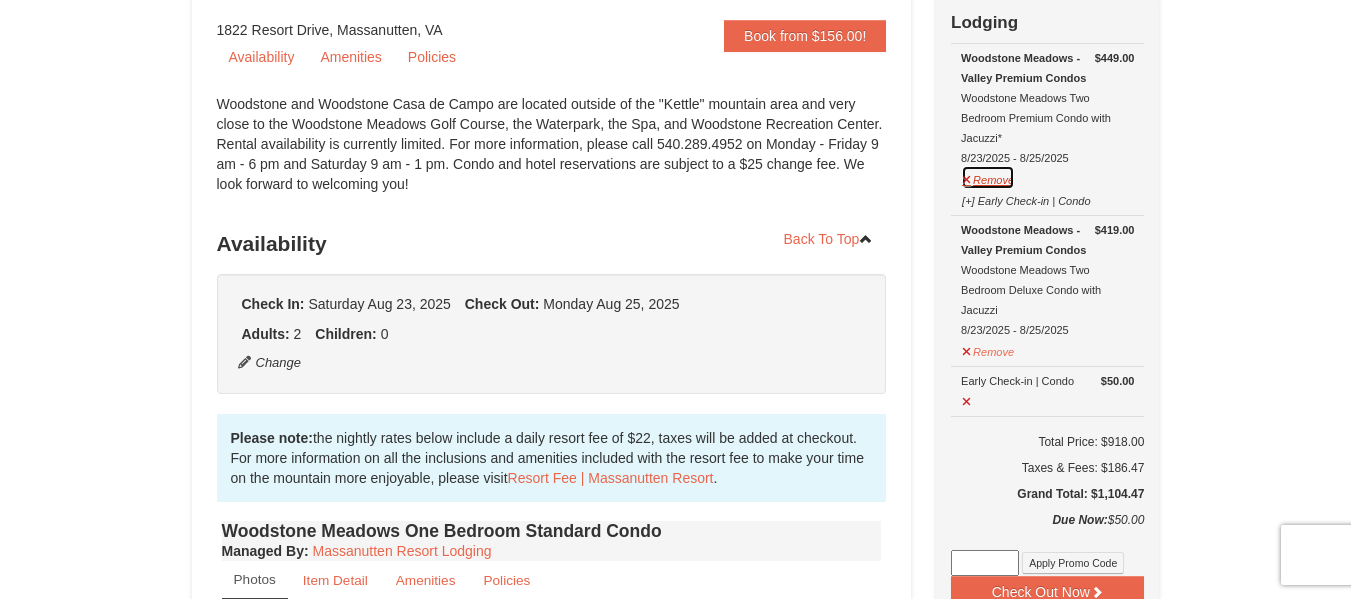 click on "Remove" at bounding box center [988, 177] 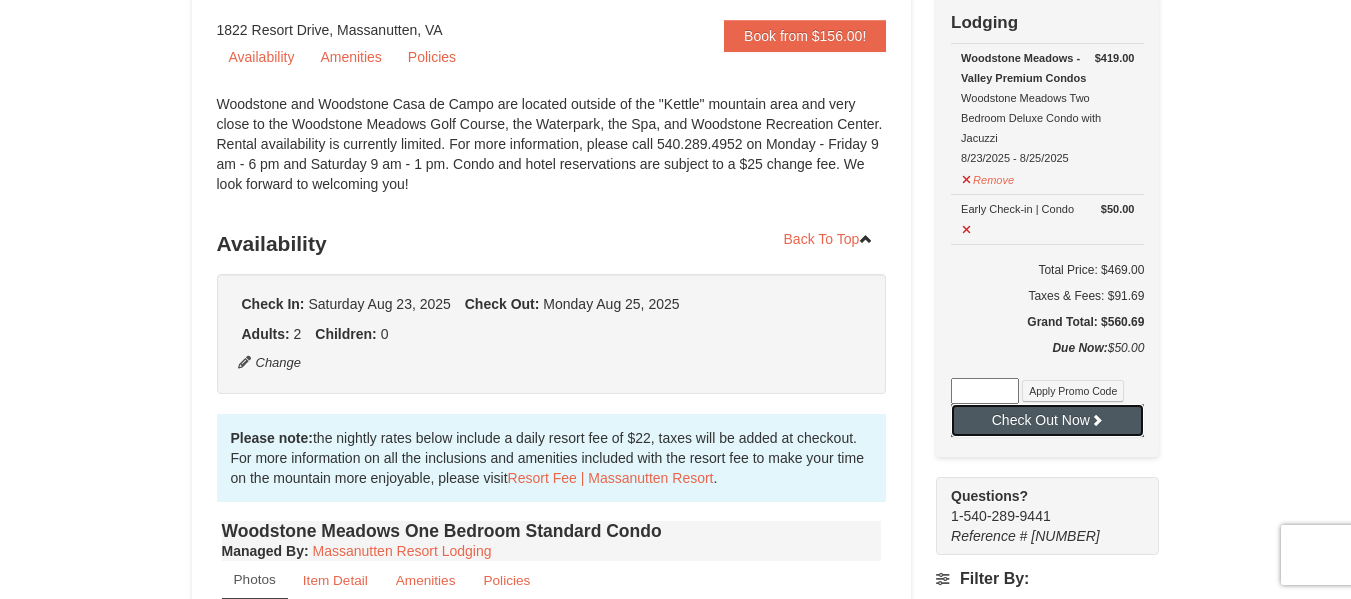 click on "Check Out Now" at bounding box center [1047, 420] 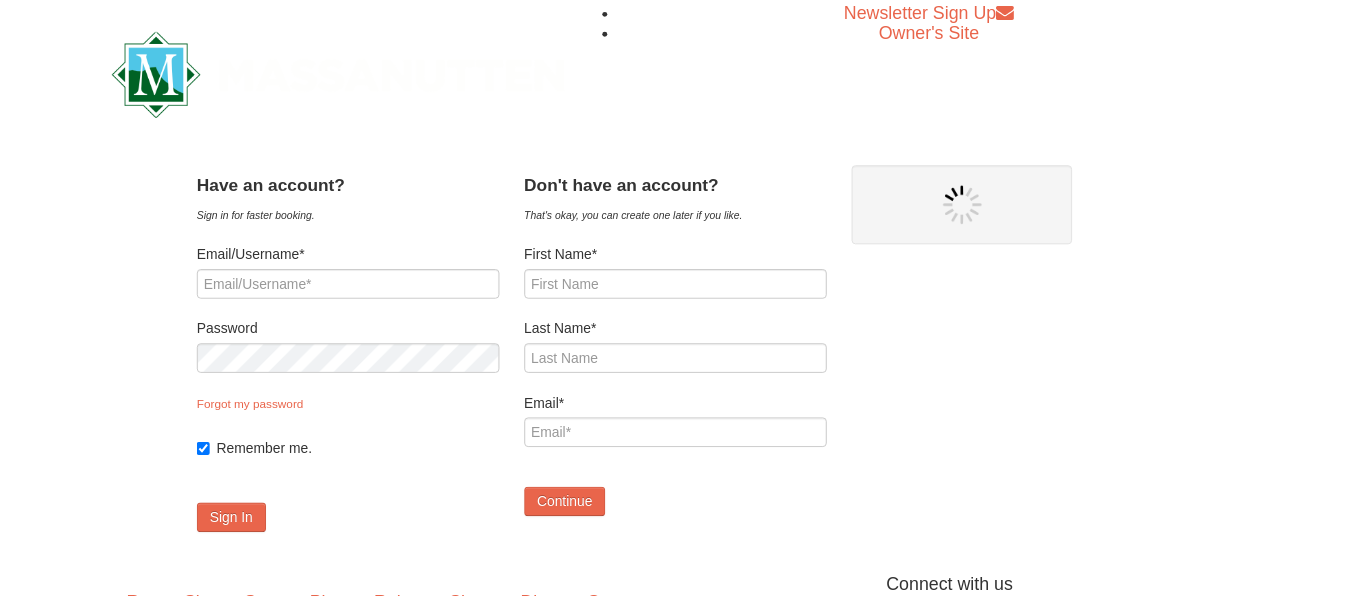 scroll, scrollTop: 0, scrollLeft: 0, axis: both 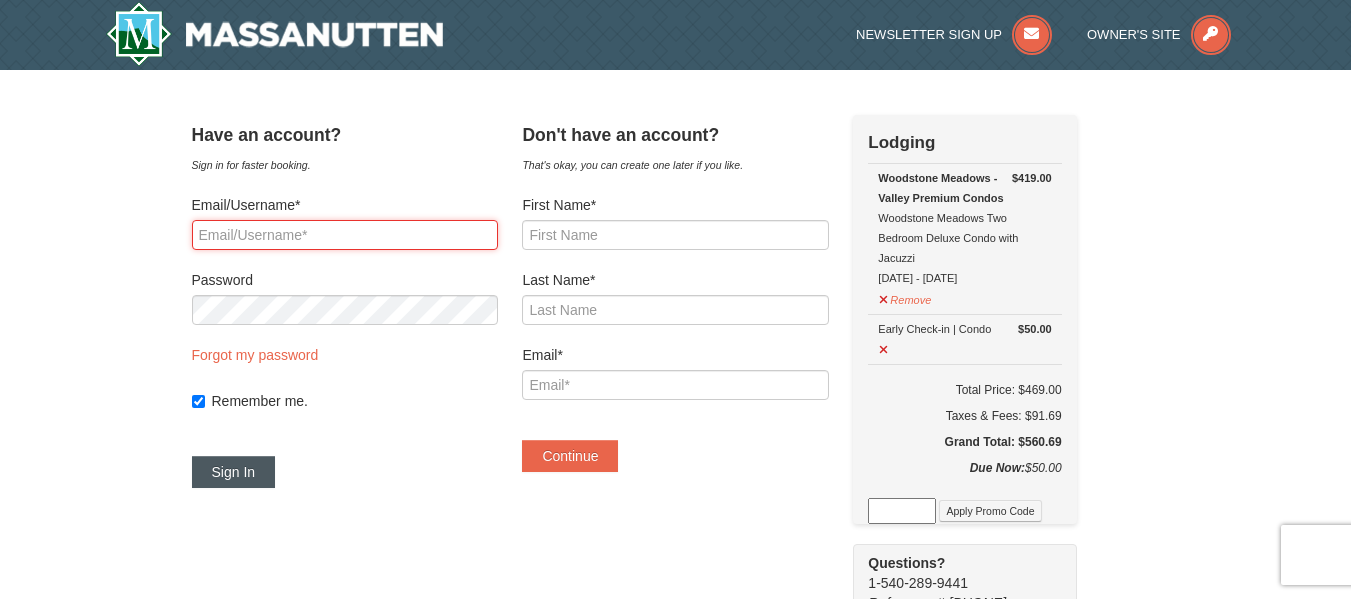 type on "[EMAIL]" 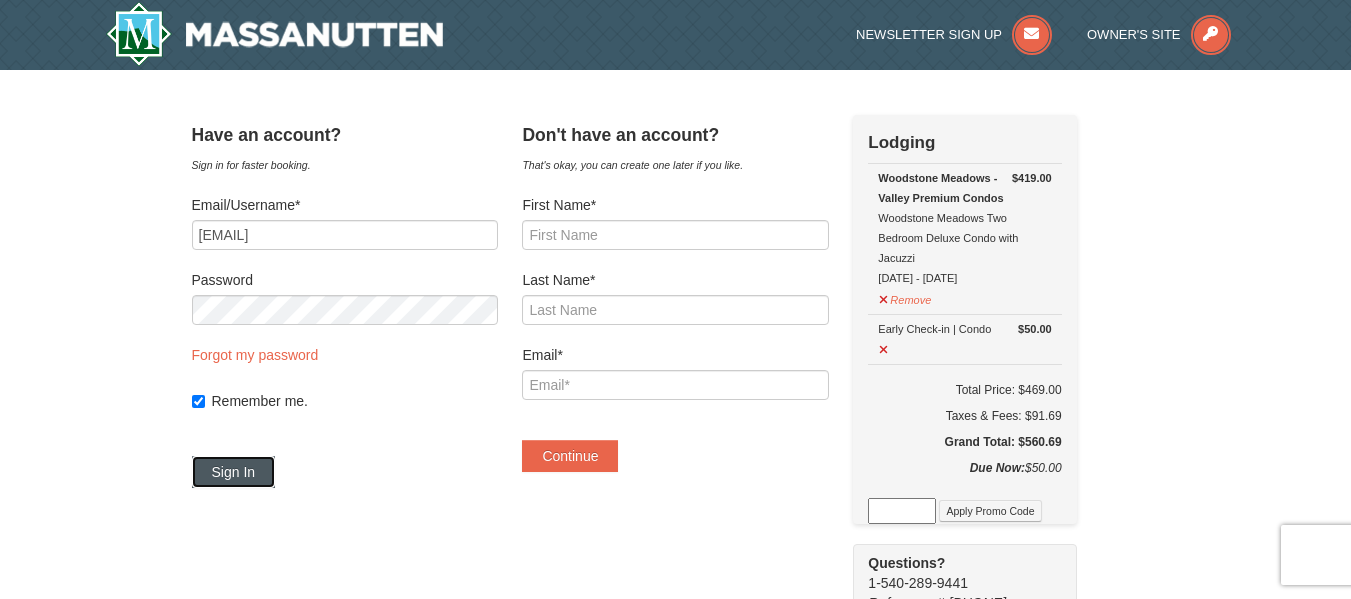 click on "Sign In" at bounding box center (234, 472) 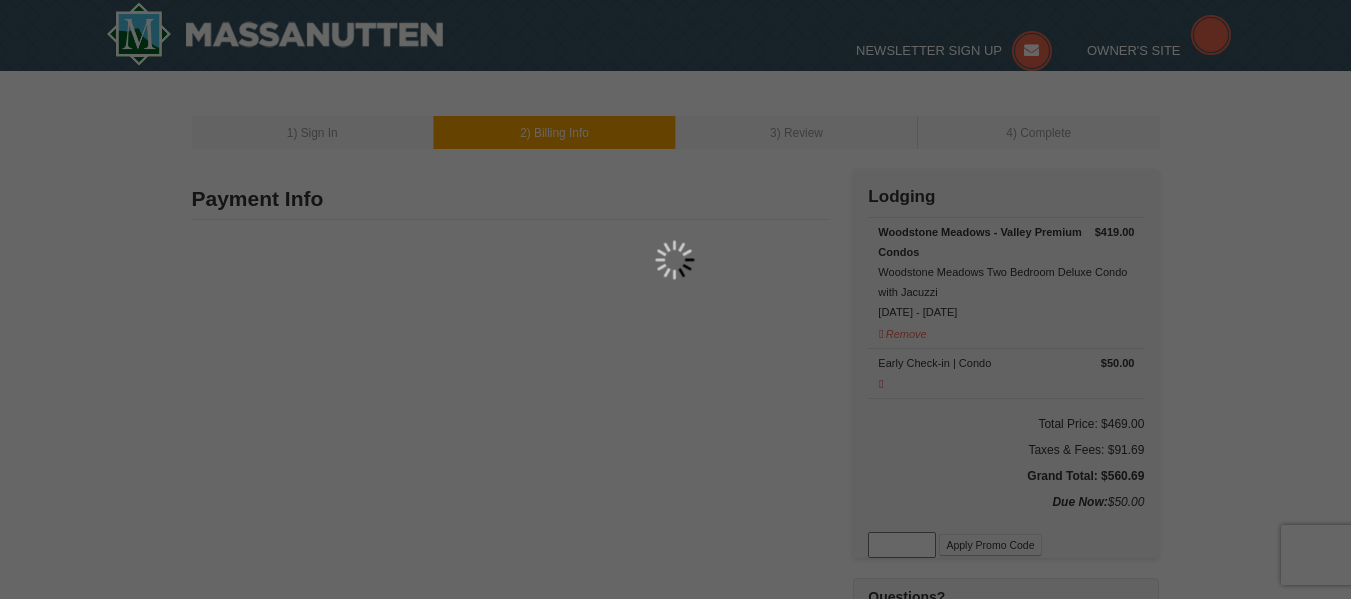 scroll, scrollTop: 0, scrollLeft: 0, axis: both 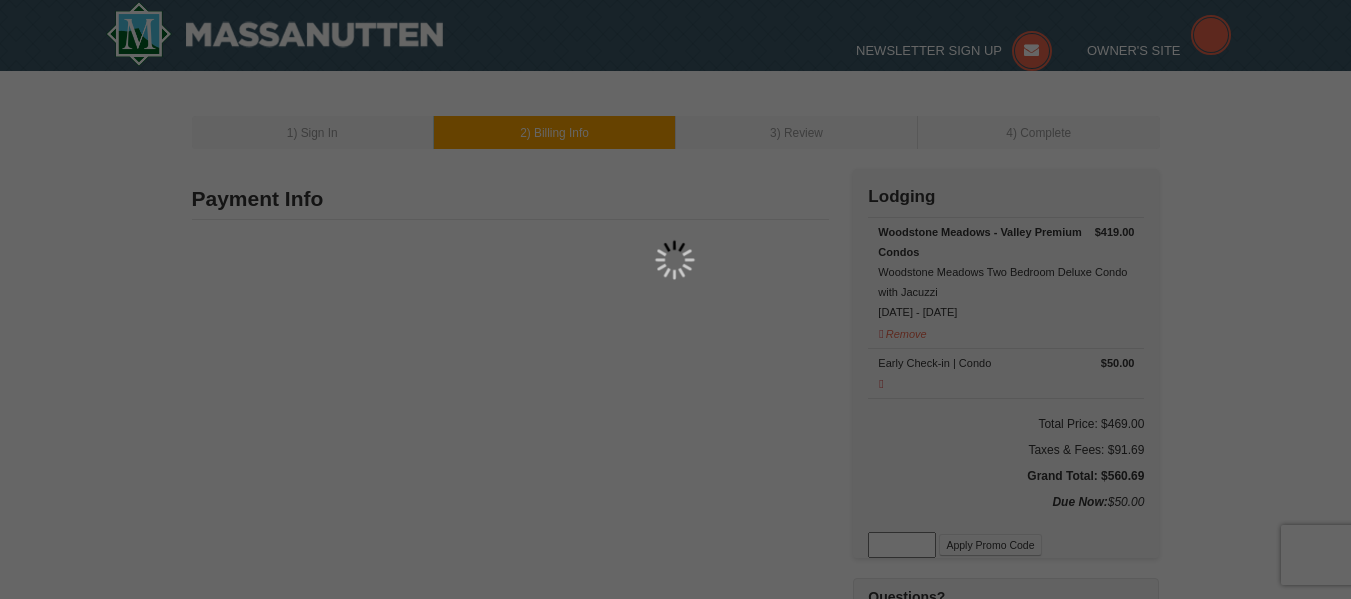 type on "[NUMBER] [STREET]" 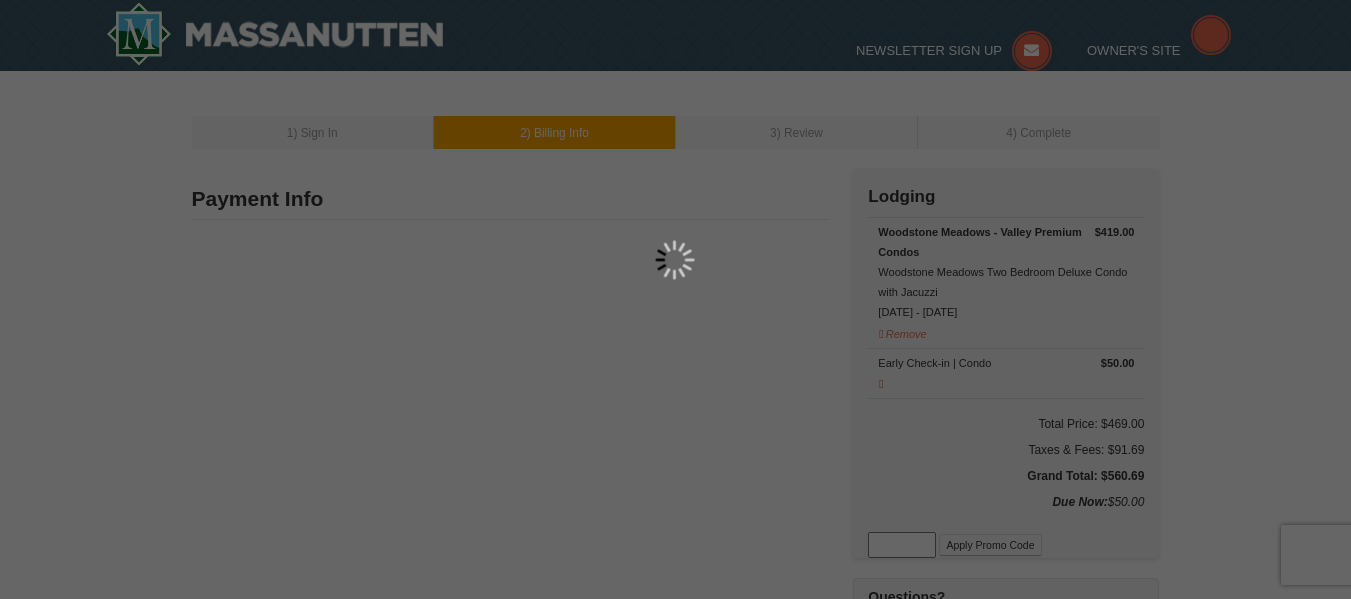type on "[CITY]" 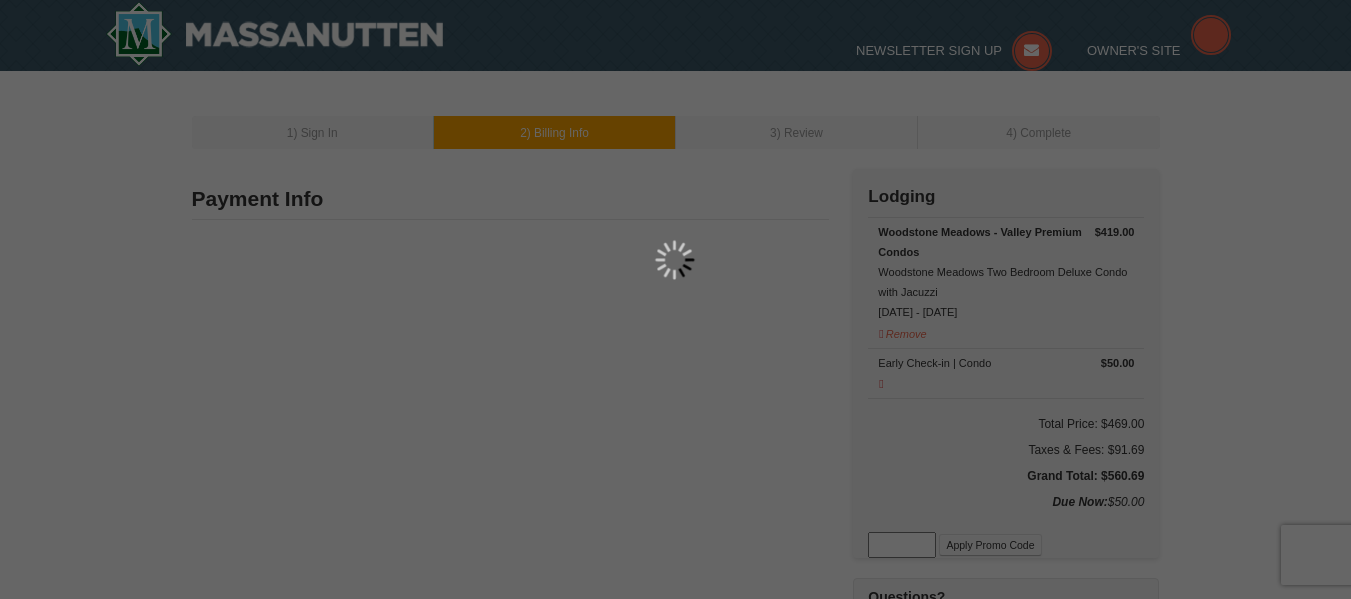 type on "[ZIP]" 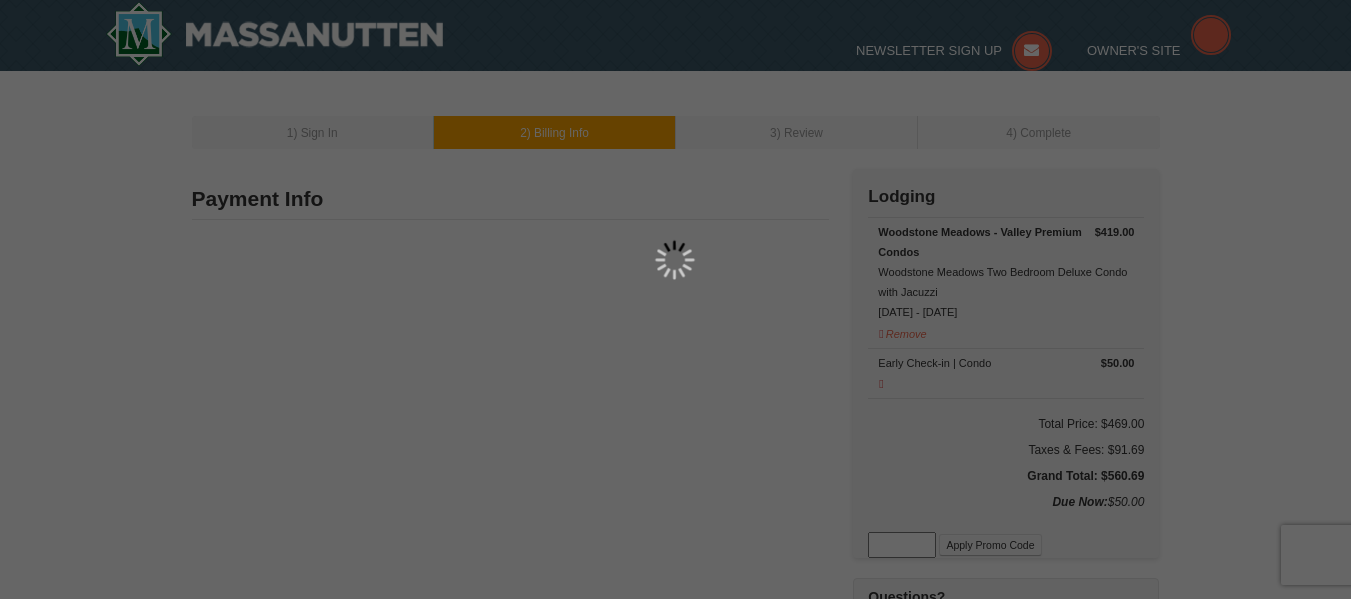 type on "540" 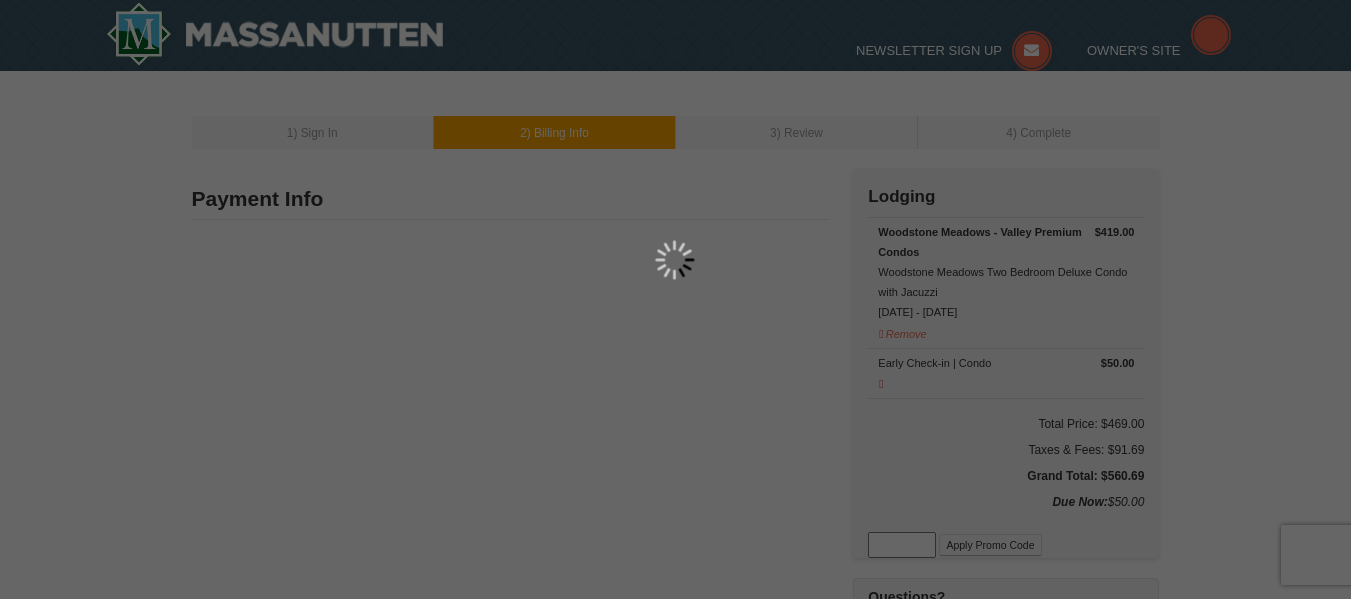 type on "[NUMBER]" 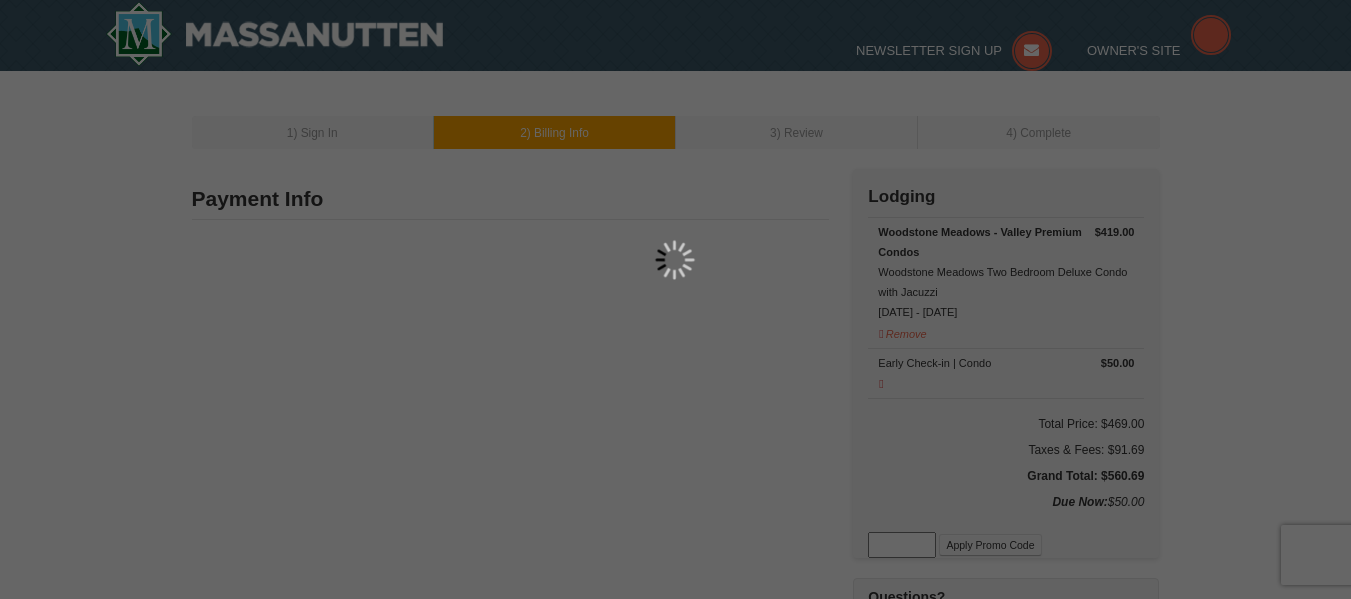 type on "[ZIP]" 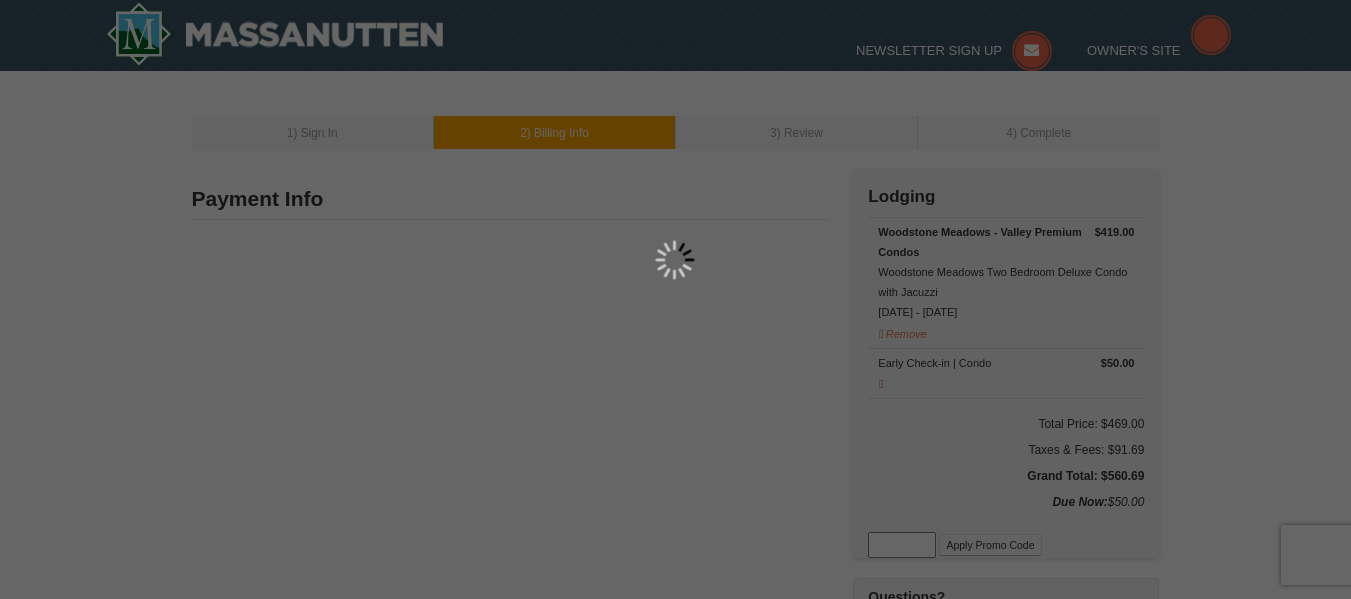 type on "julischafer@comcast.net" 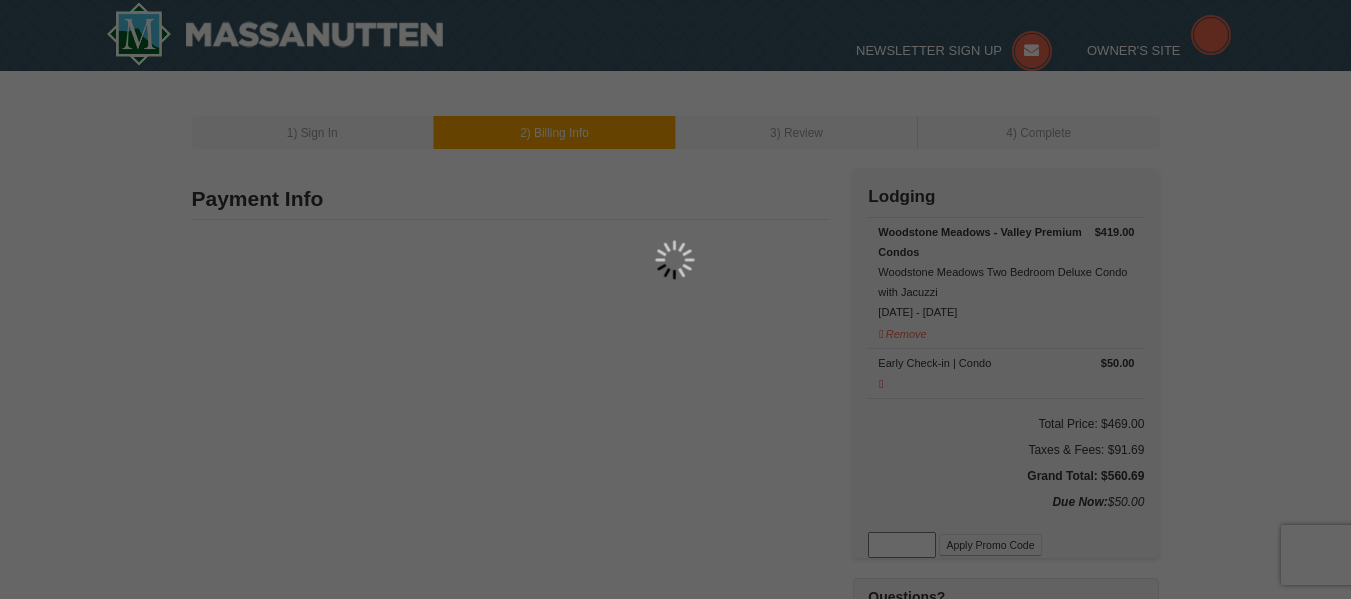 select on "VA" 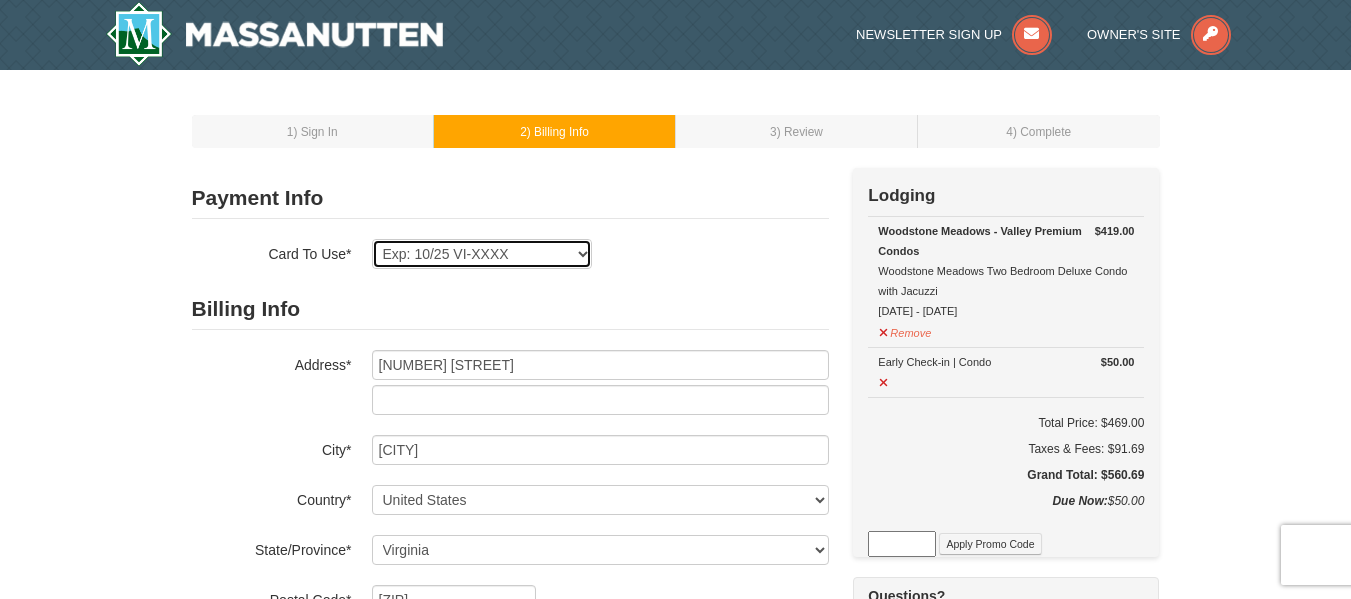 click on "Exp: 10/25      VI-XXXX Exp: 10/25      VI-XXXX New Card" at bounding box center (482, 254) 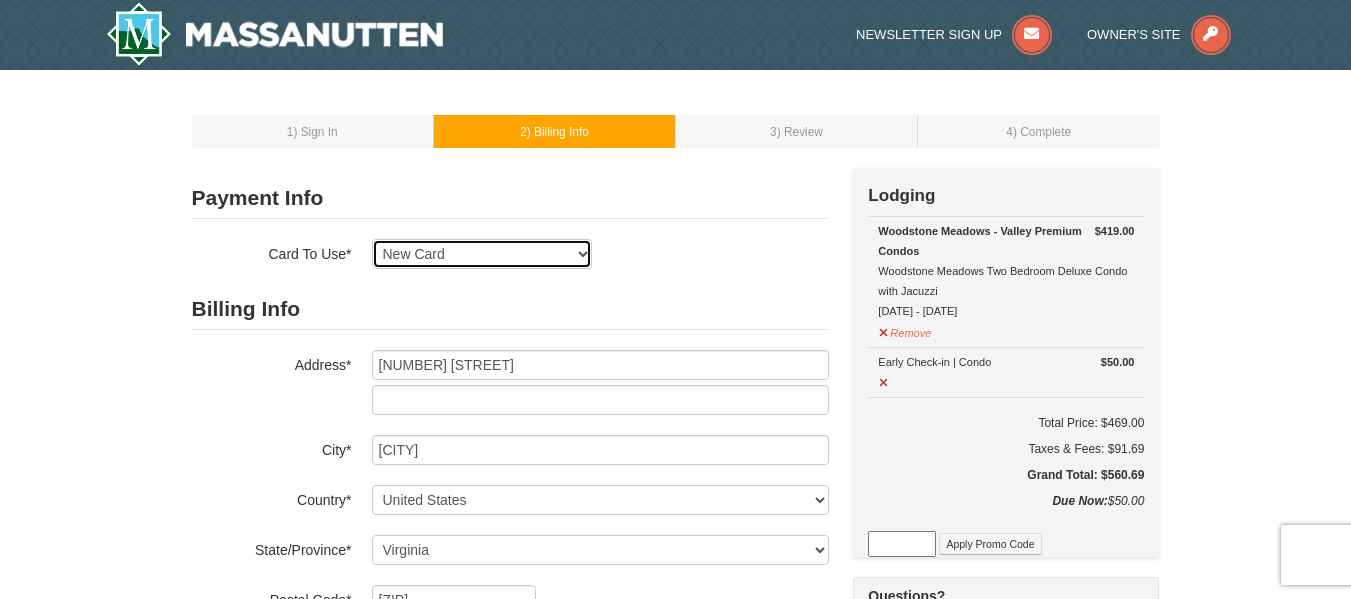 click on "Exp: 10/25      VI-XXXX Exp: 10/25      VI-XXXX New Card" at bounding box center [482, 254] 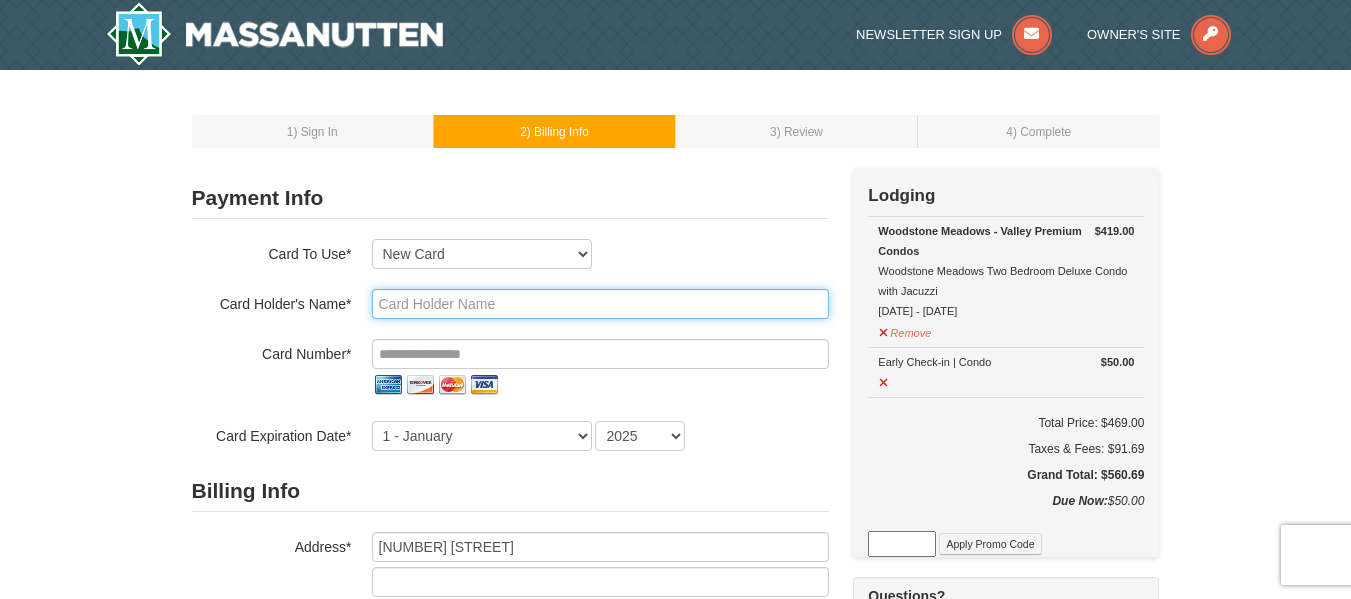 click at bounding box center (600, 304) 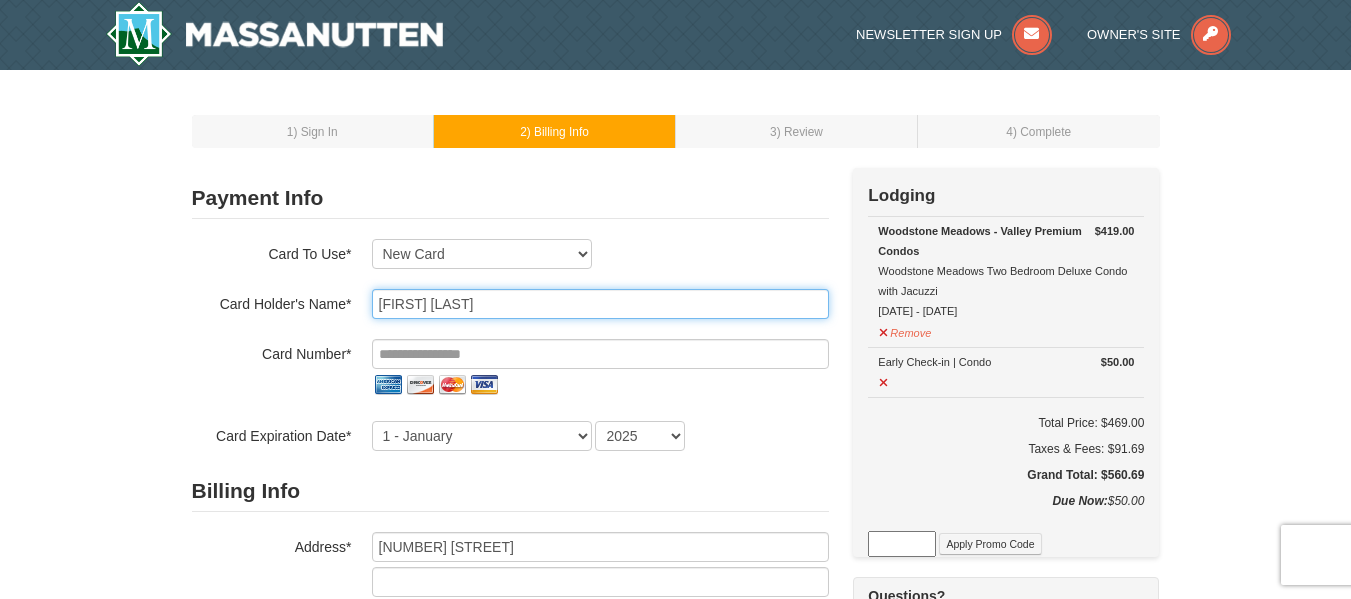 type on "Selinda Dussinger" 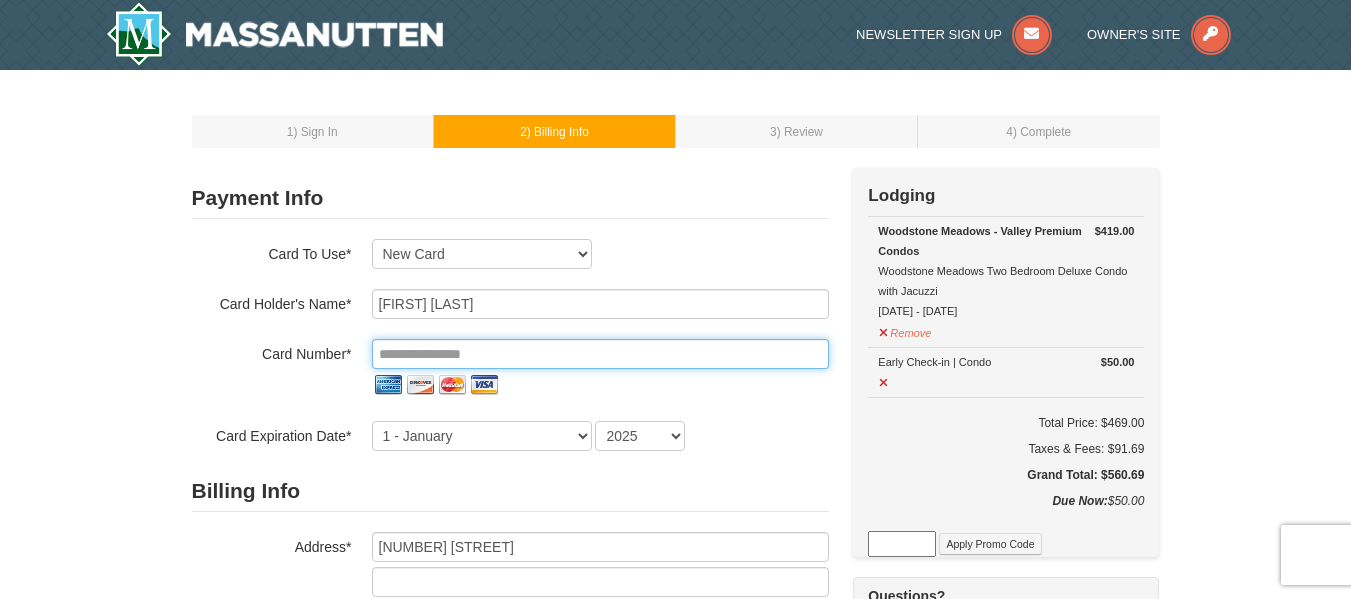 click at bounding box center [600, 354] 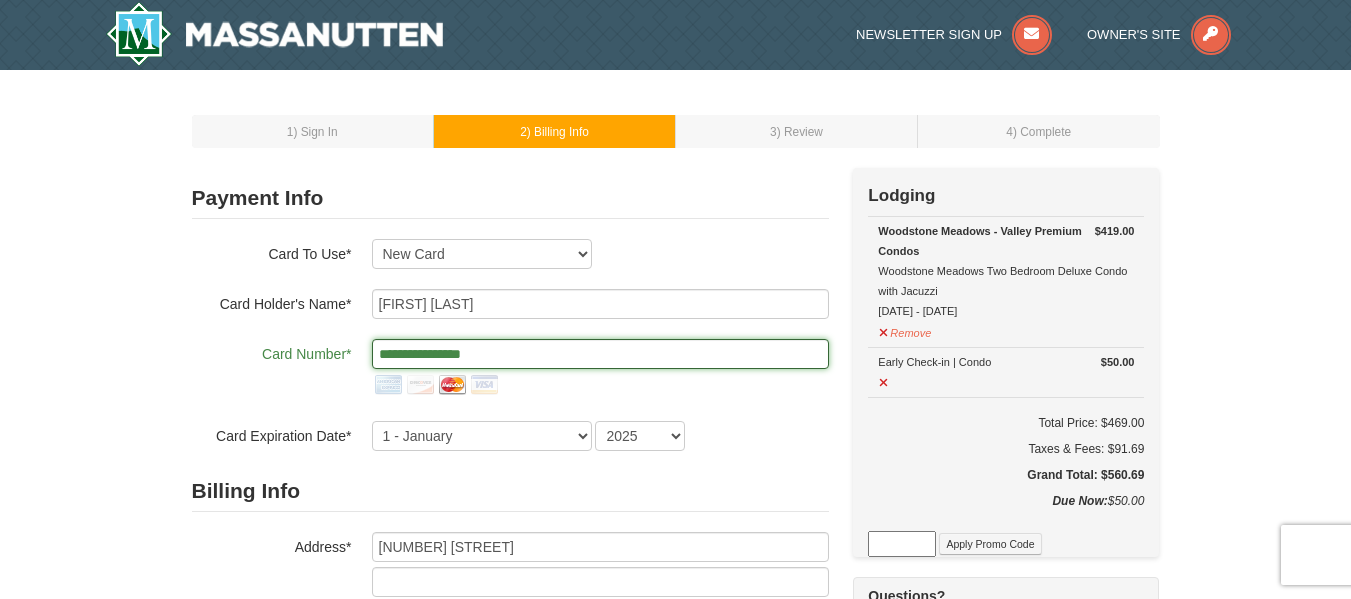 type on "**********" 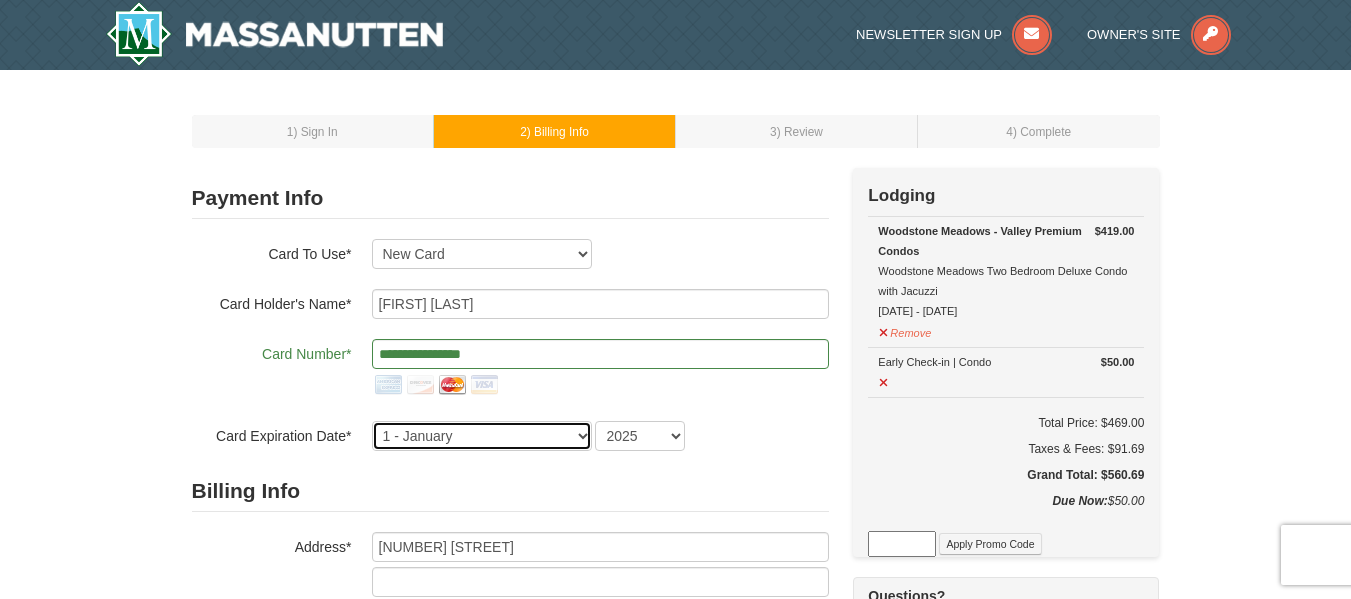 click on "1 - January 2 - February 3 - March 4 - April 5 - May 6 - June 7 - July 8 - August 9 - September 10 - October 11 - November 12 - December" at bounding box center [482, 436] 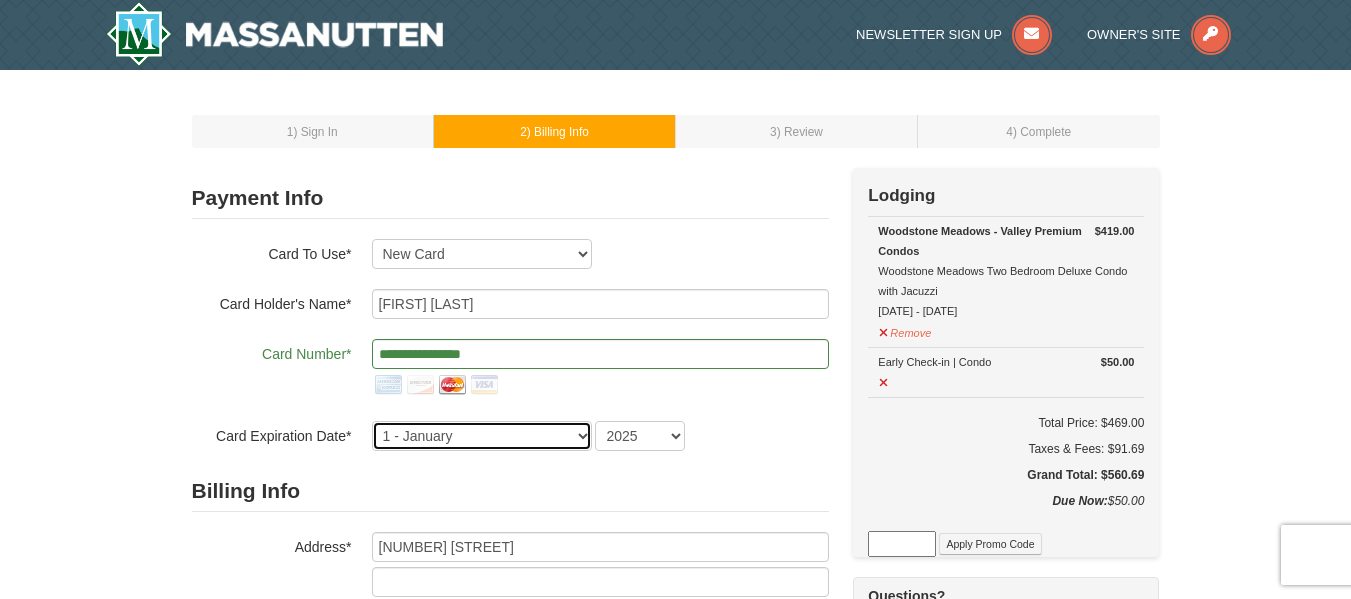 select on "11" 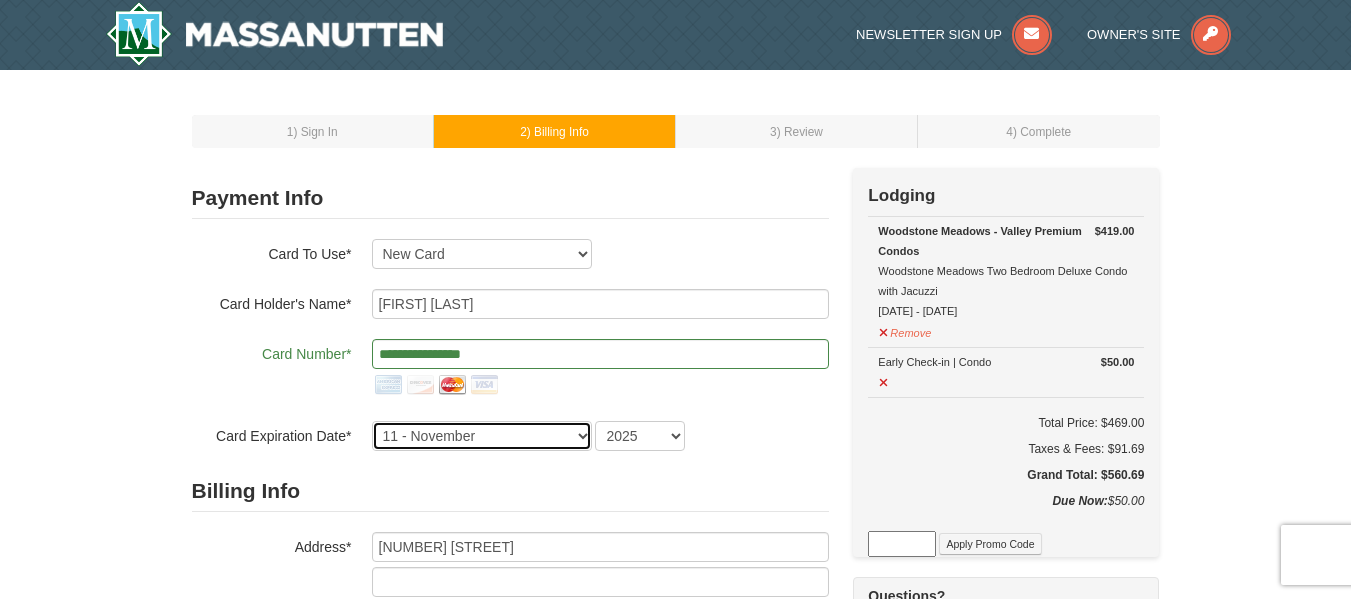 click on "1 - January 2 - February 3 - March 4 - April 5 - May 6 - June 7 - July 8 - August 9 - September 10 - October 11 - November 12 - December" at bounding box center [482, 436] 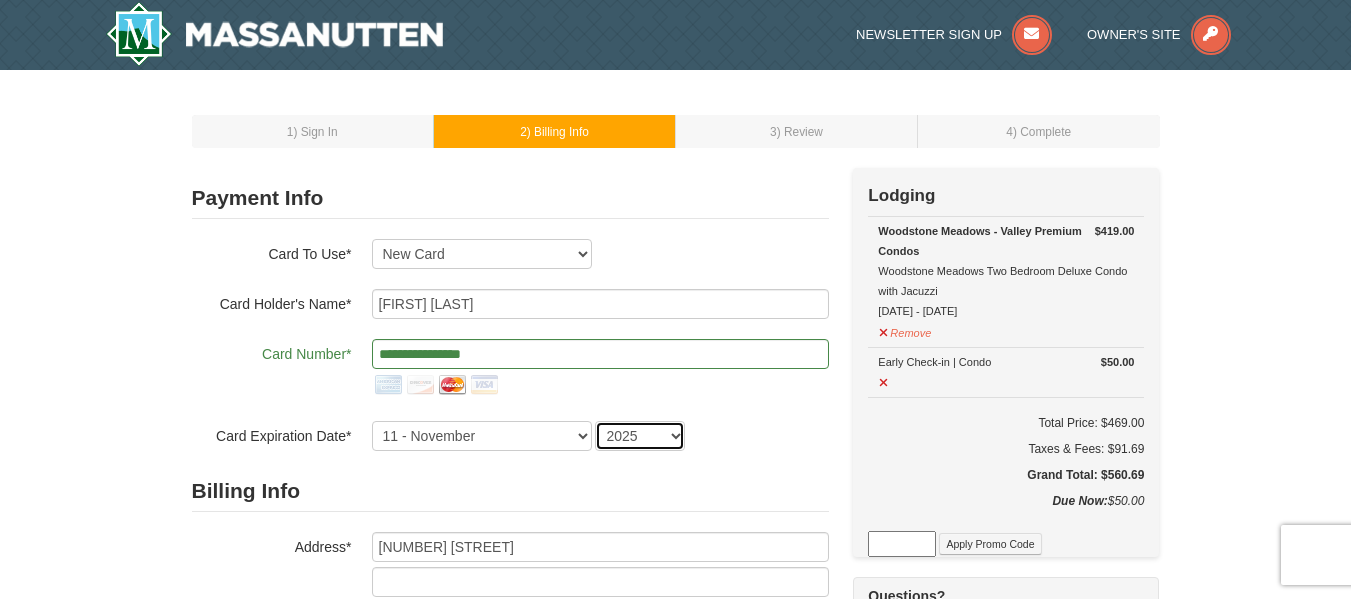 click on "2025 2026 2027 2028 2029 2030 2031 2032 2033 2034" at bounding box center [640, 436] 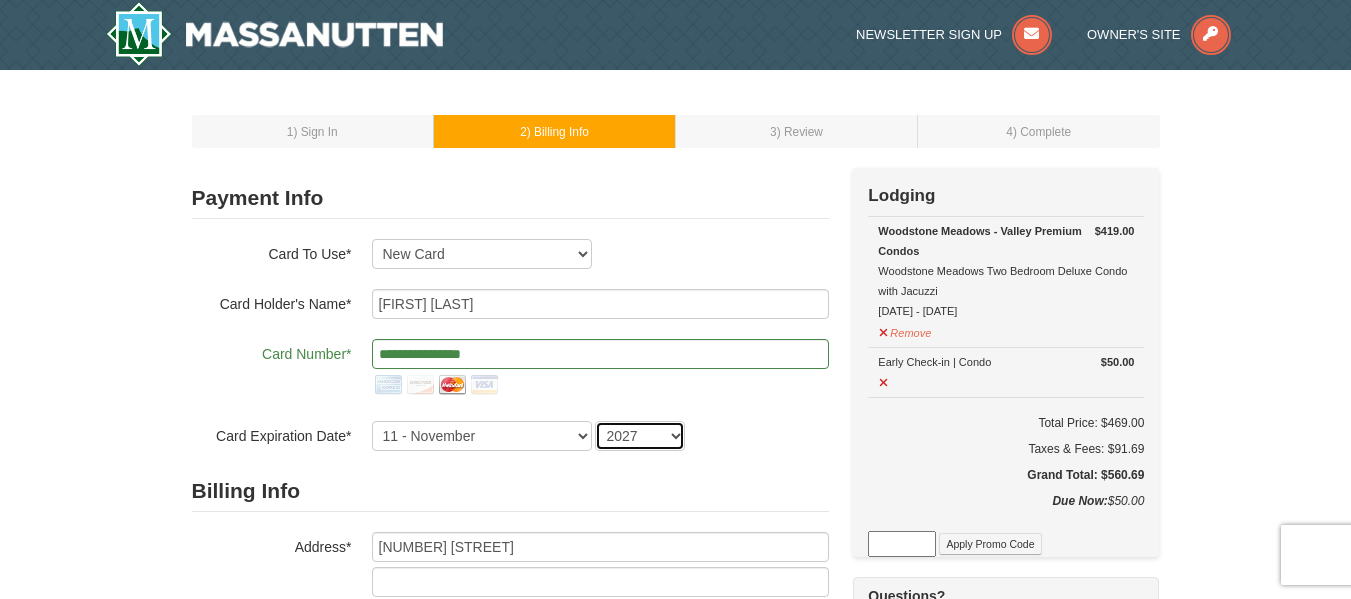 click on "2025 2026 2027 2028 2029 2030 2031 2032 2033 2034" at bounding box center [640, 436] 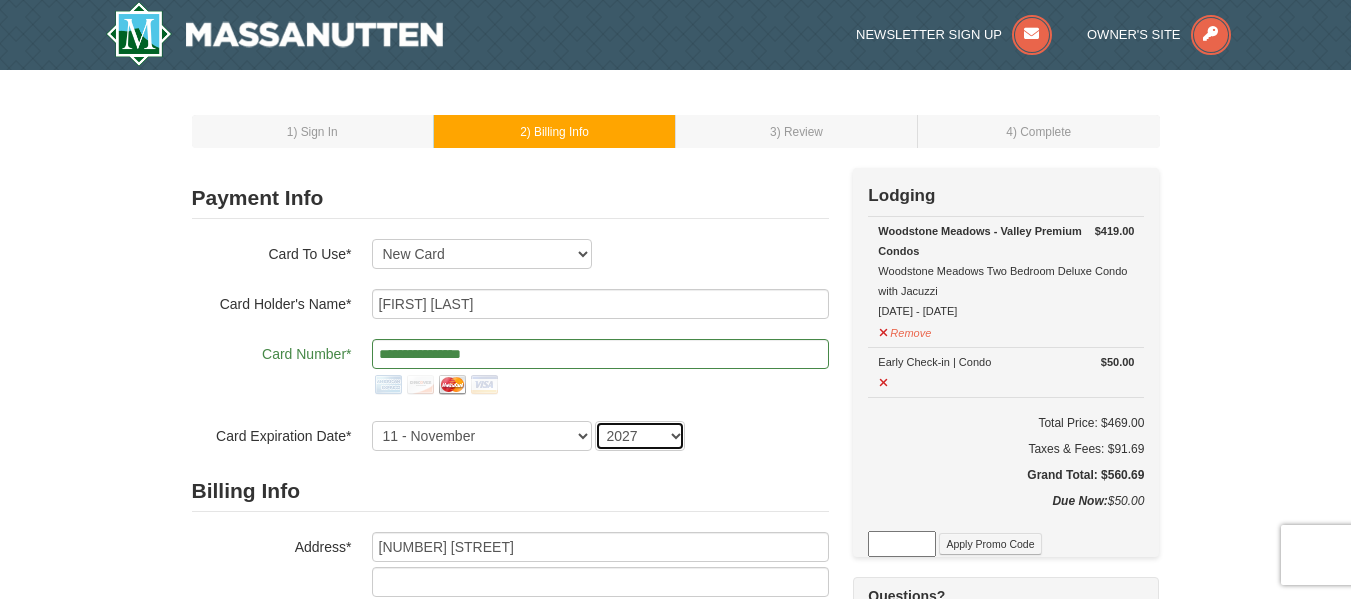 scroll, scrollTop: 100, scrollLeft: 0, axis: vertical 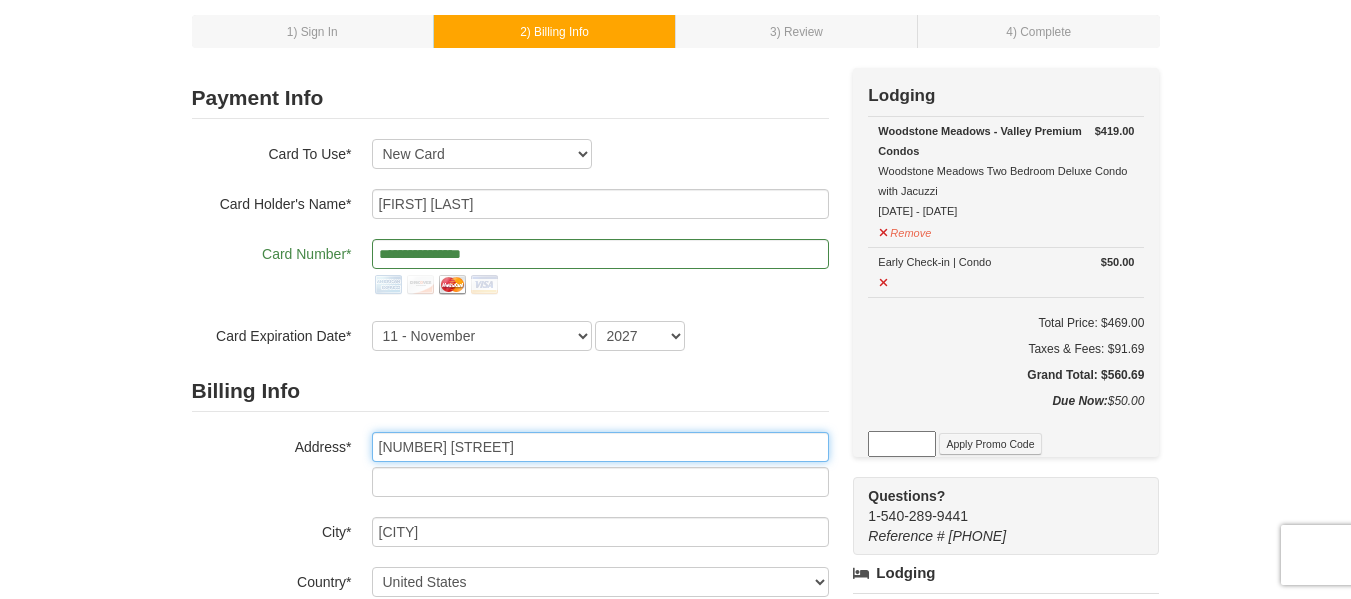 drag, startPoint x: 511, startPoint y: 445, endPoint x: 365, endPoint y: 438, distance: 146.16771 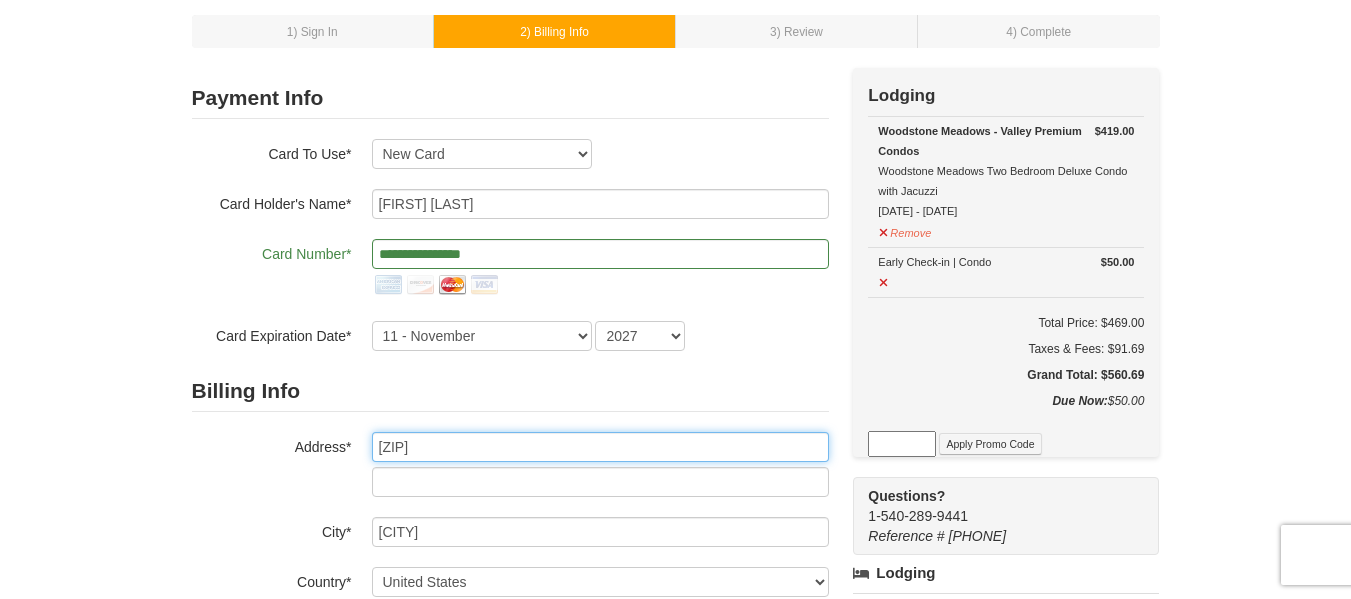type on "3565 Twin Lake Boulevard" 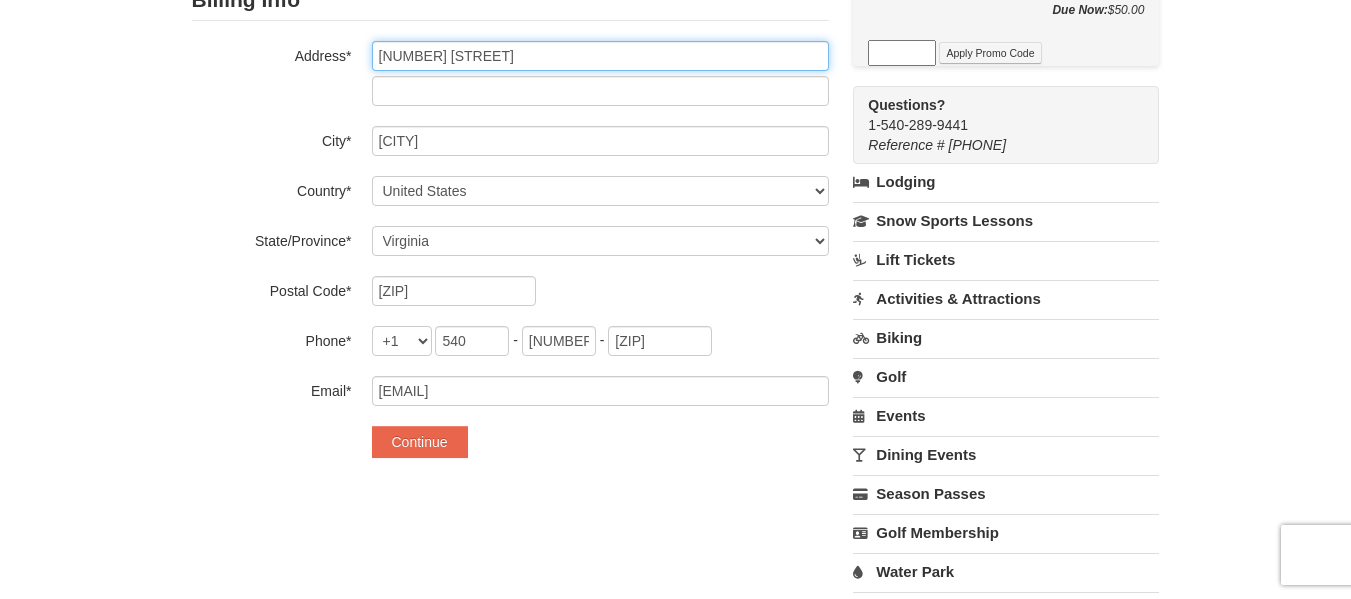 scroll, scrollTop: 500, scrollLeft: 0, axis: vertical 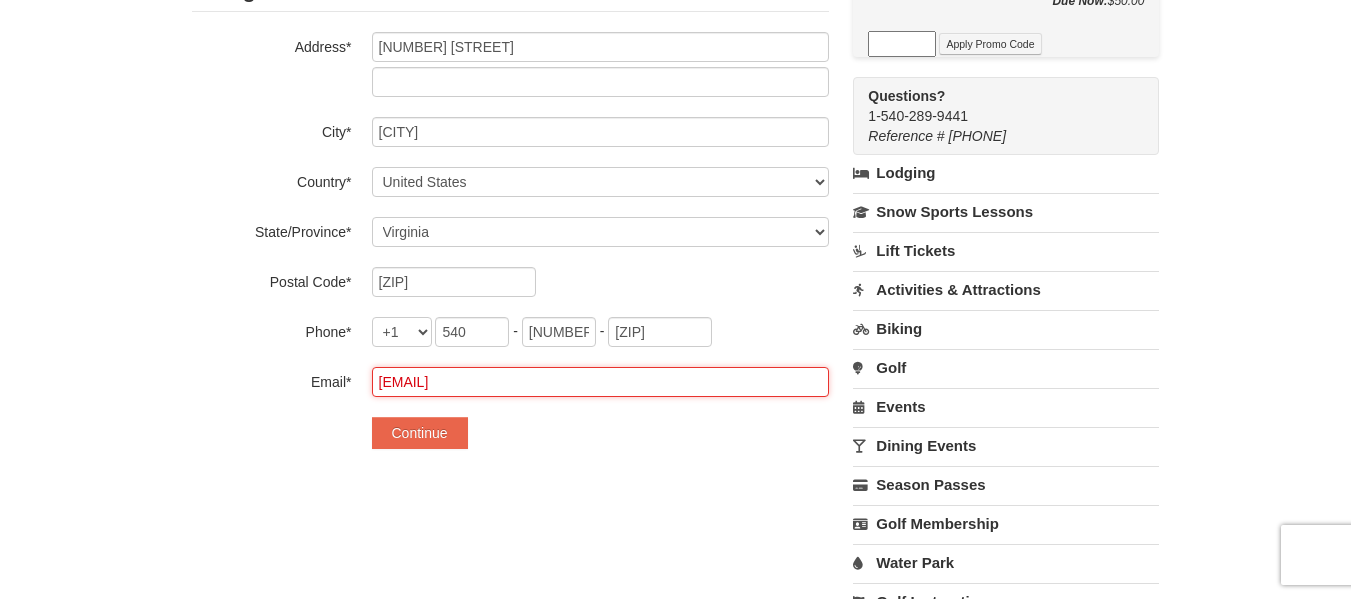 drag, startPoint x: 571, startPoint y: 381, endPoint x: 359, endPoint y: 374, distance: 212.11554 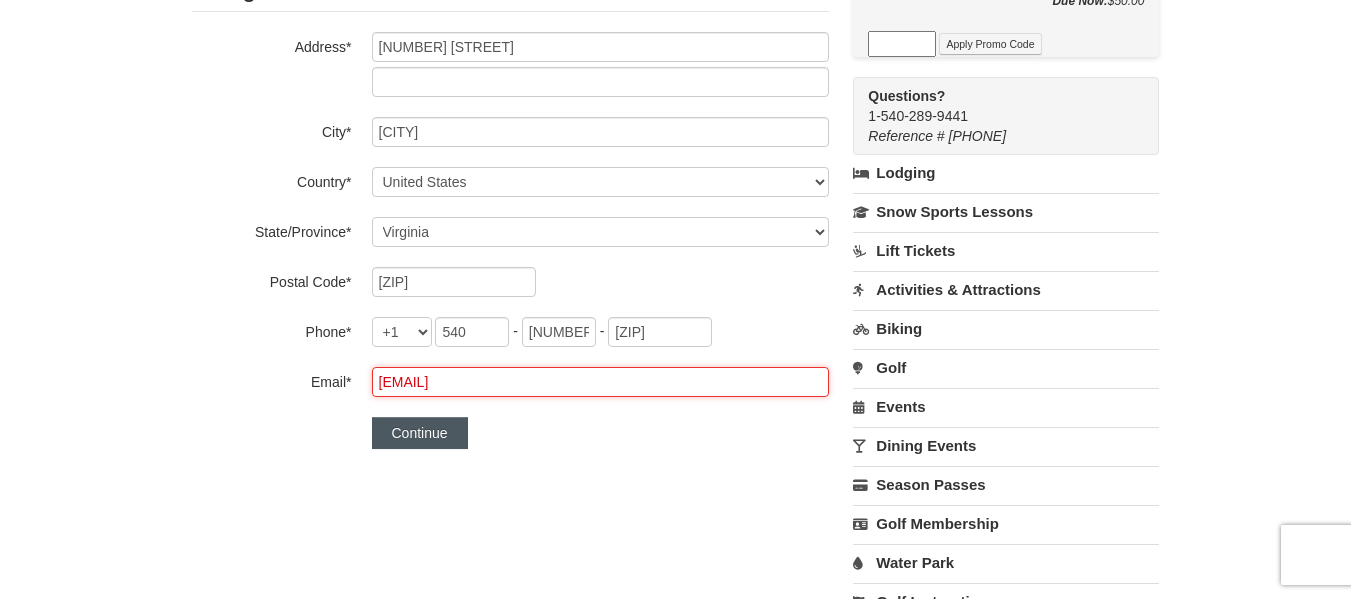 type on "[EMAIL]" 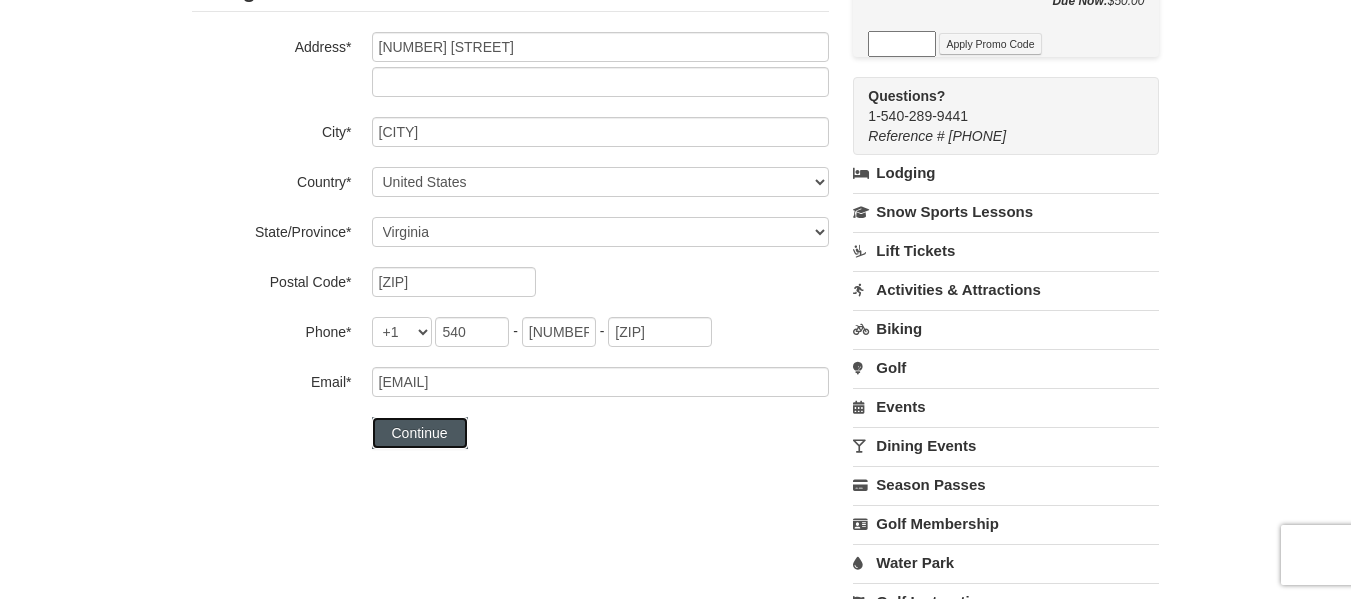 drag, startPoint x: 424, startPoint y: 436, endPoint x: 1245, endPoint y: 466, distance: 821.5479 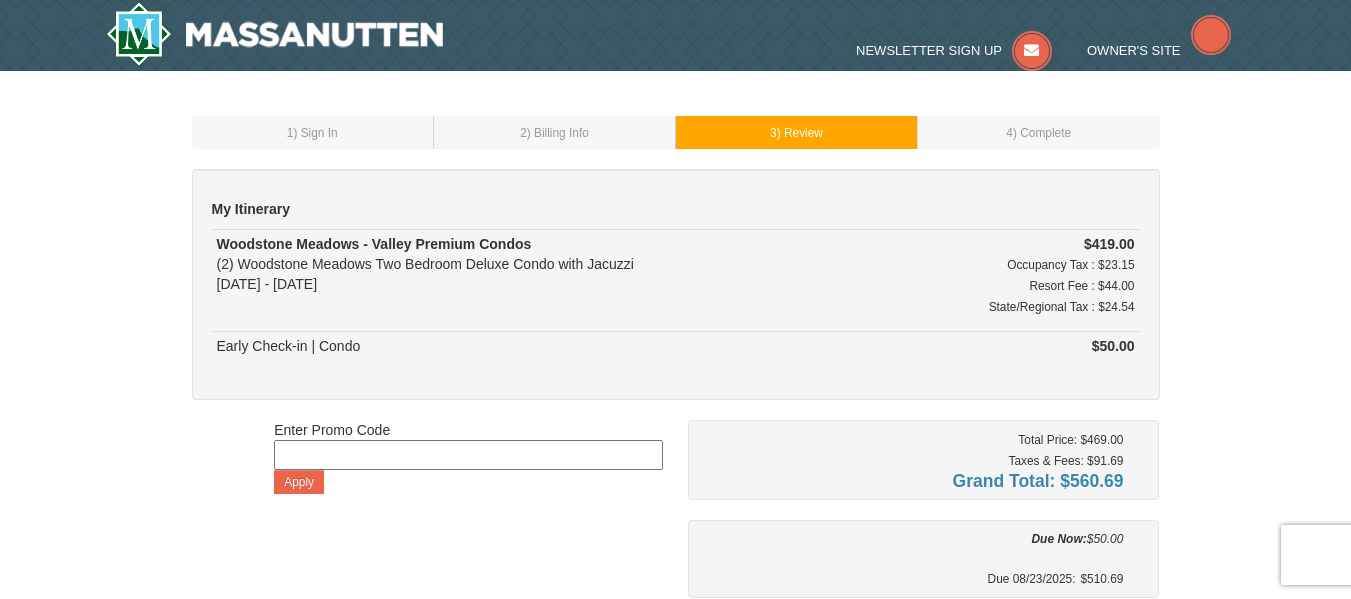 scroll, scrollTop: 0, scrollLeft: 0, axis: both 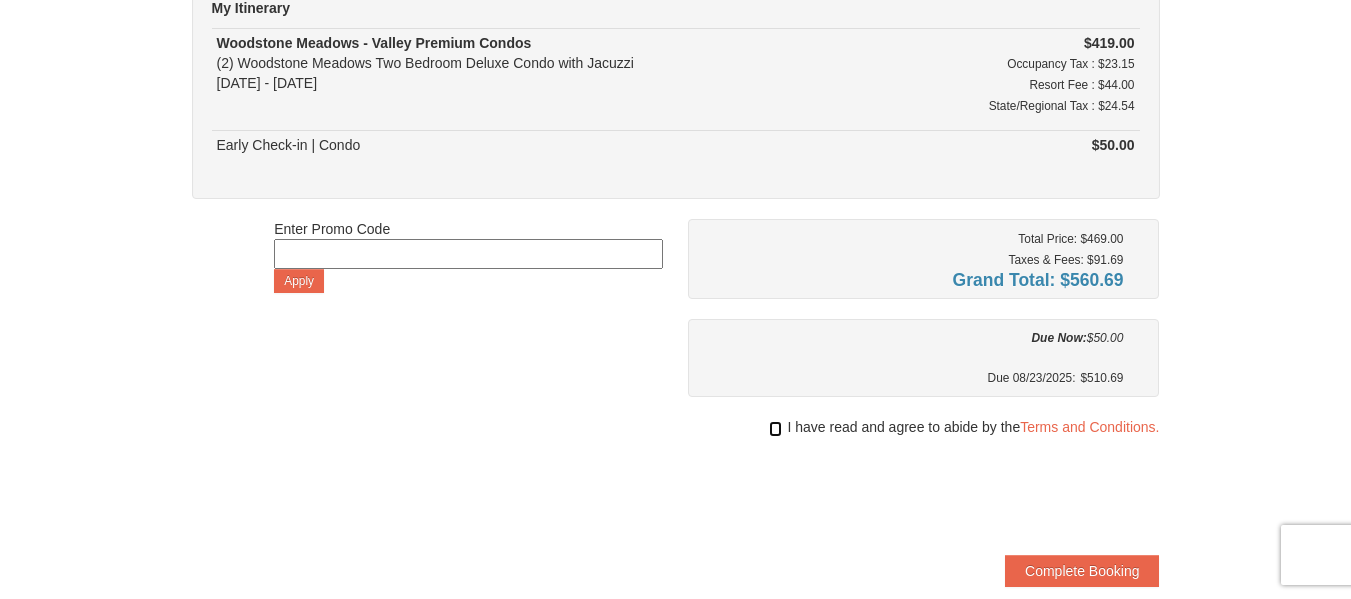 click at bounding box center [775, 429] 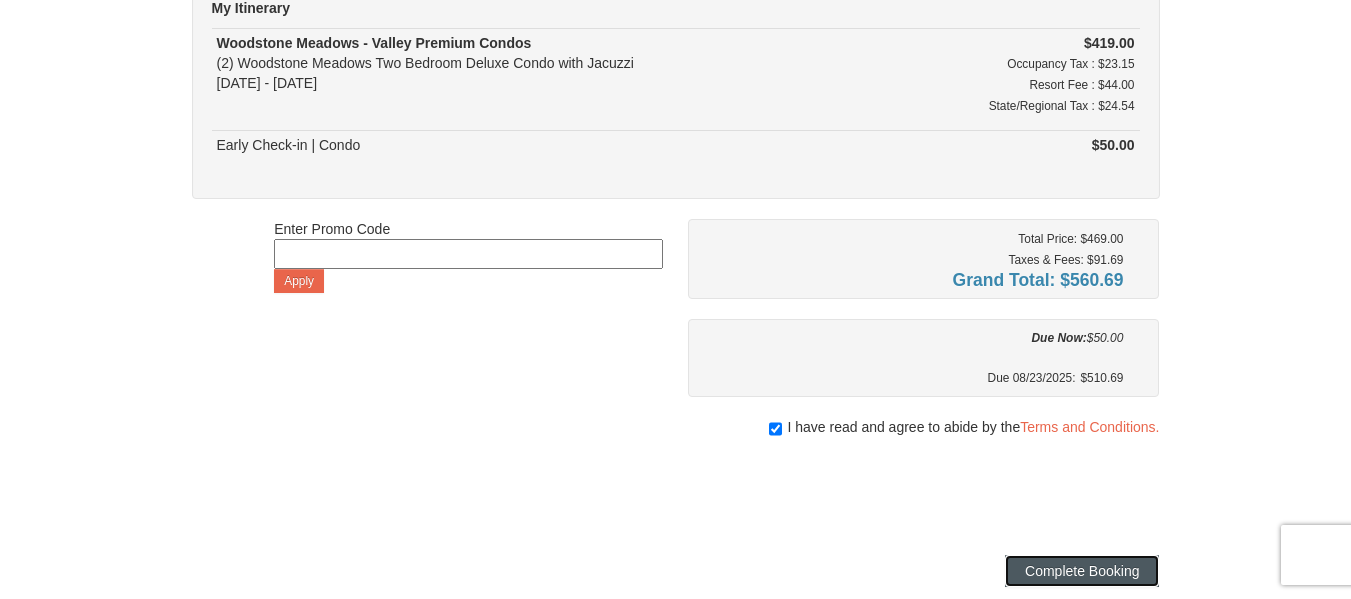 click on "Complete Booking" at bounding box center [1082, 571] 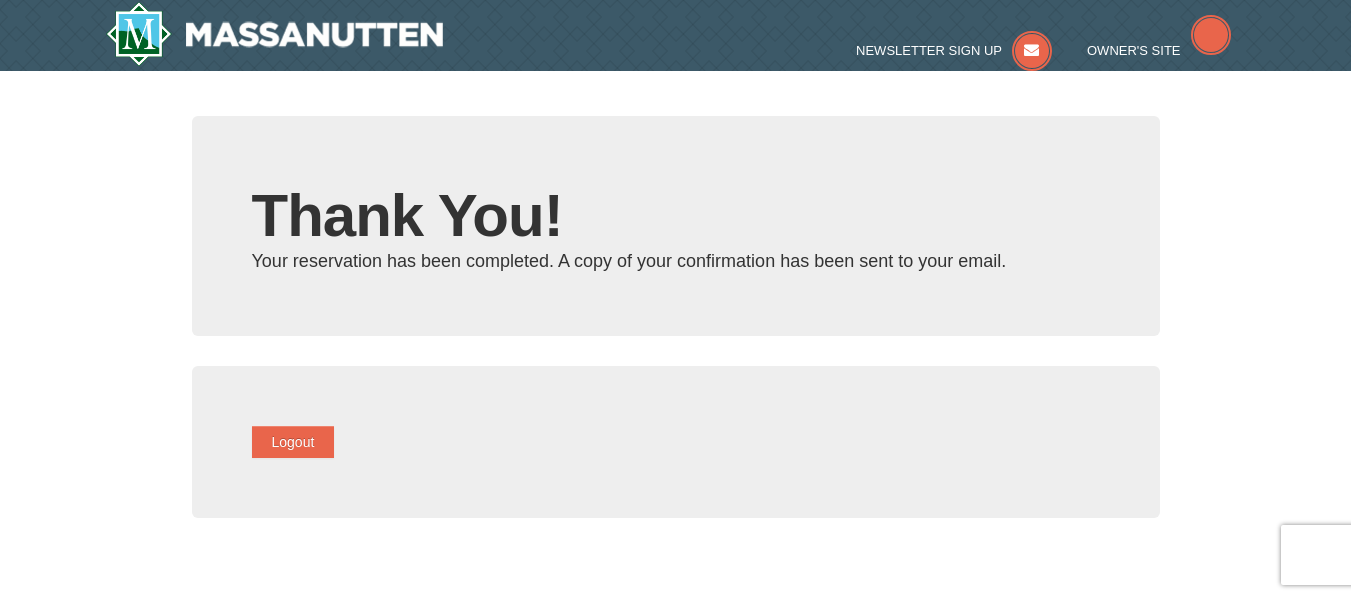 scroll, scrollTop: 0, scrollLeft: 0, axis: both 